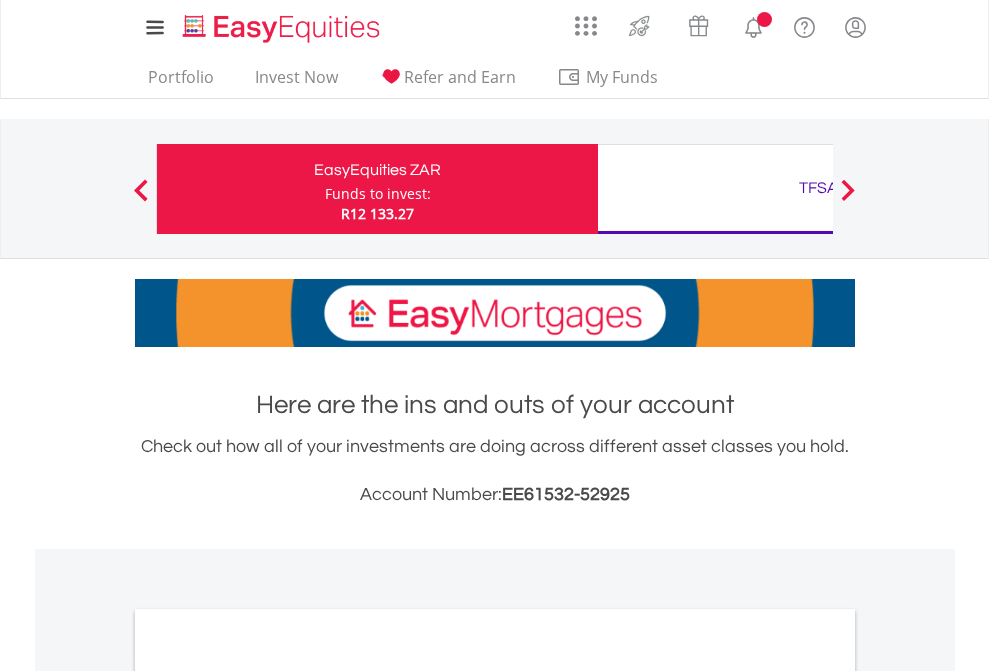 scroll, scrollTop: 0, scrollLeft: 0, axis: both 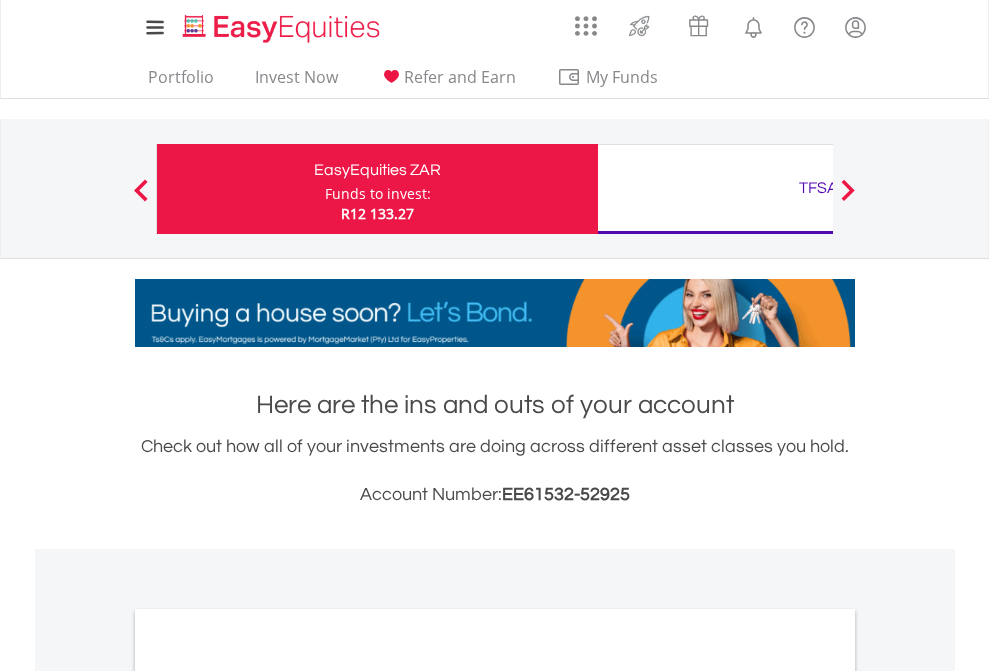click on "Funds to invest:" at bounding box center (378, 194) 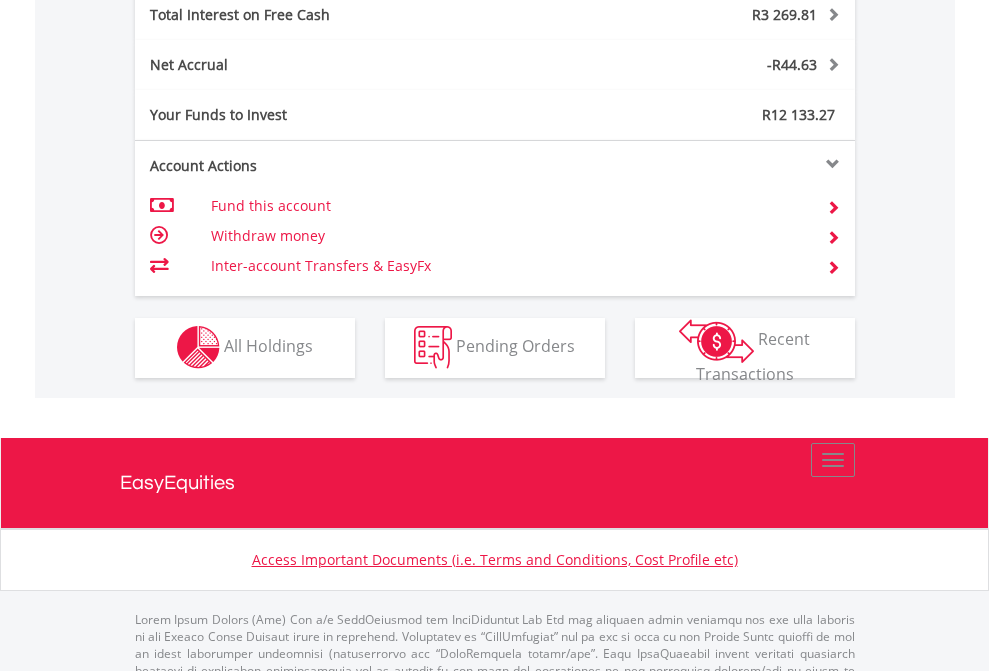 scroll, scrollTop: 2013, scrollLeft: 0, axis: vertical 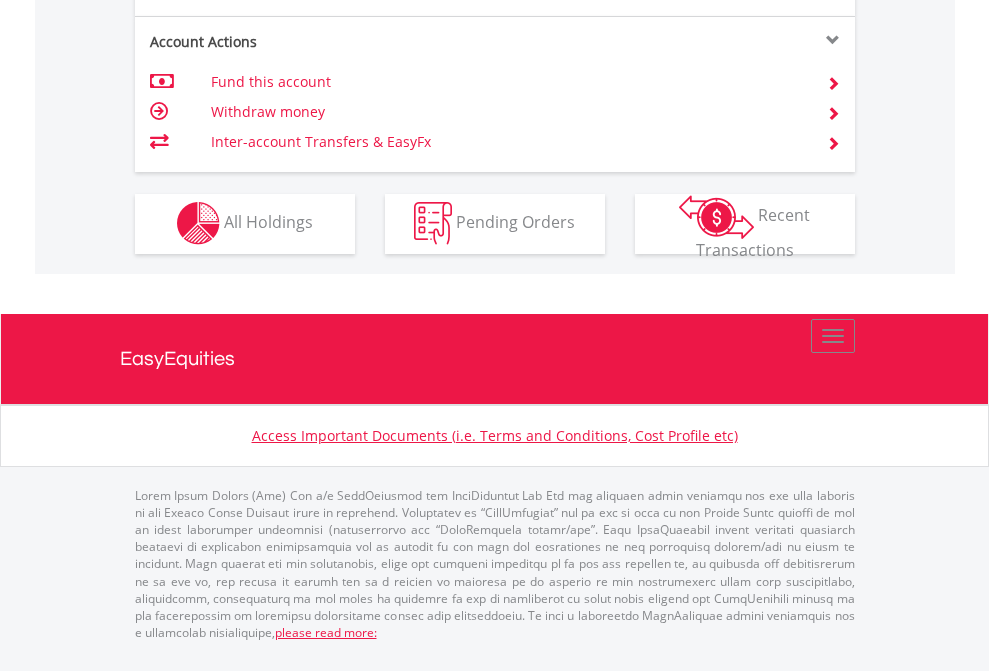 click on "Investment types" at bounding box center (706, -337) 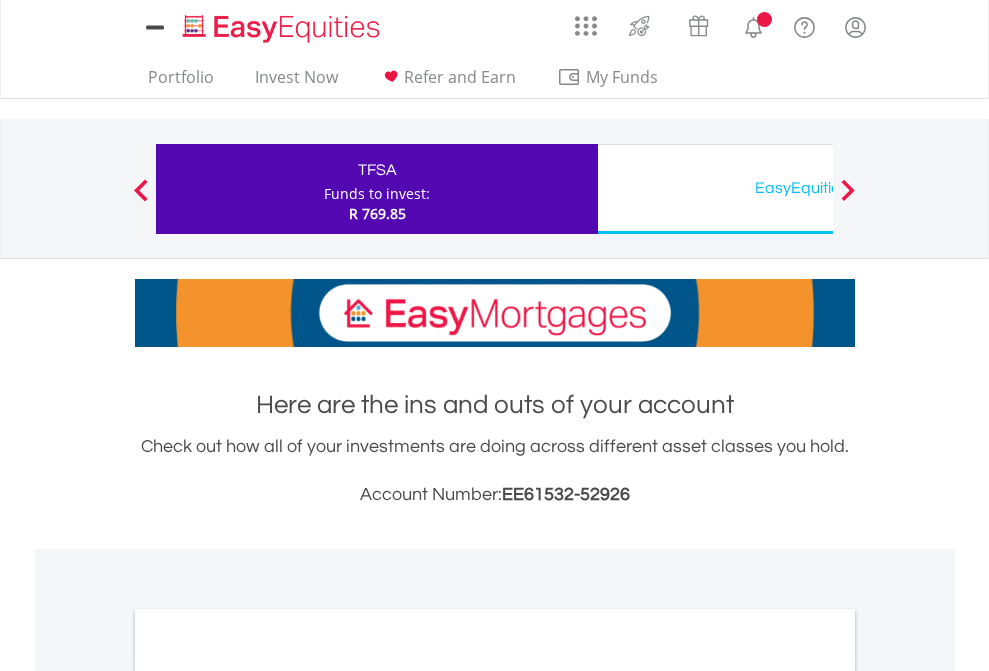 scroll, scrollTop: 0, scrollLeft: 0, axis: both 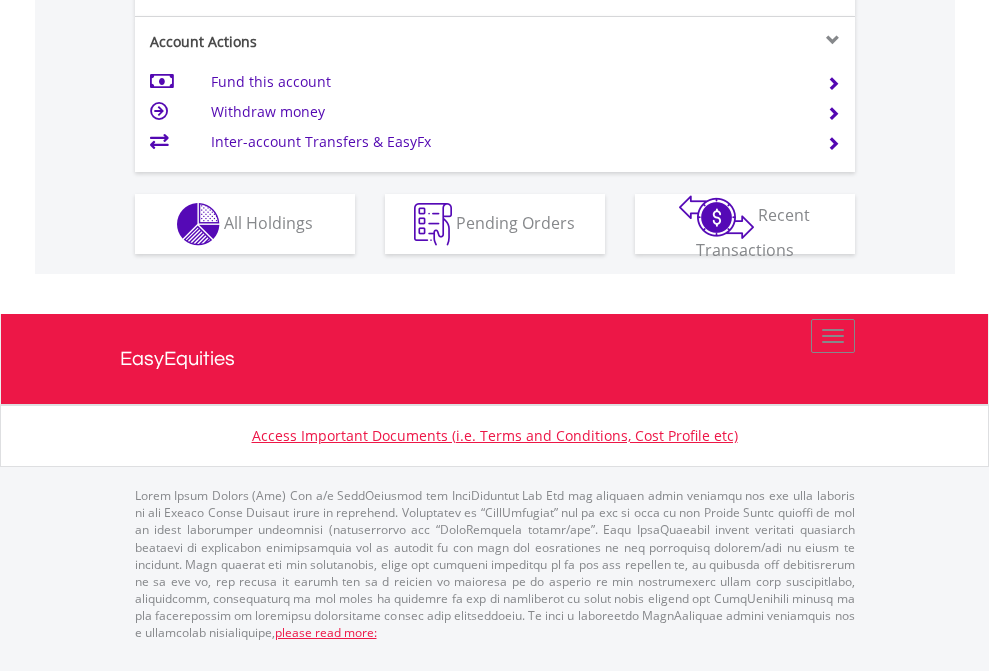 click on "Investment types" at bounding box center [706, -337] 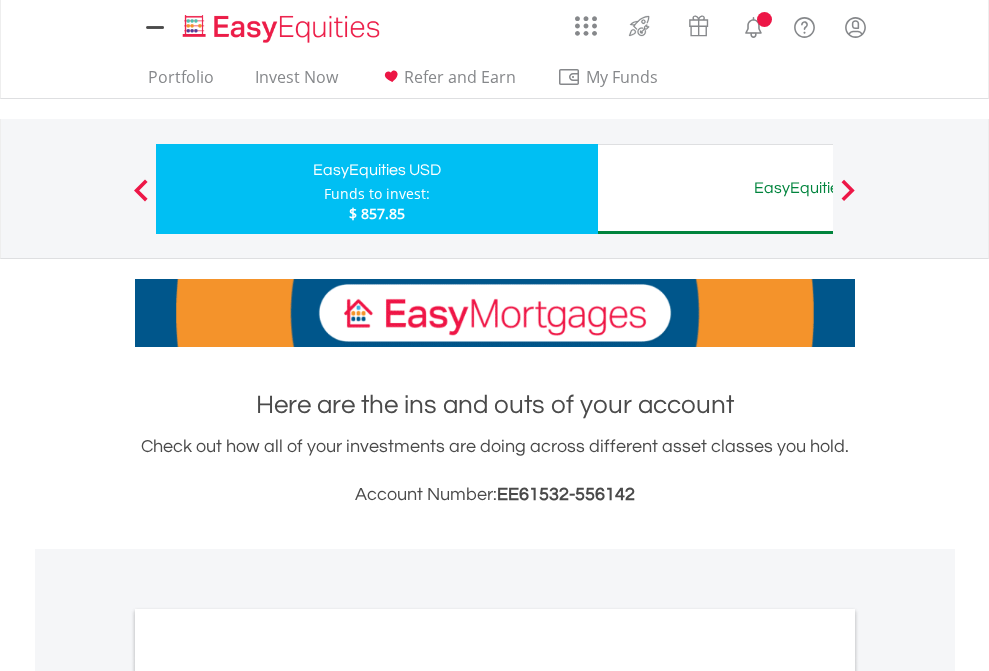 scroll, scrollTop: 0, scrollLeft: 0, axis: both 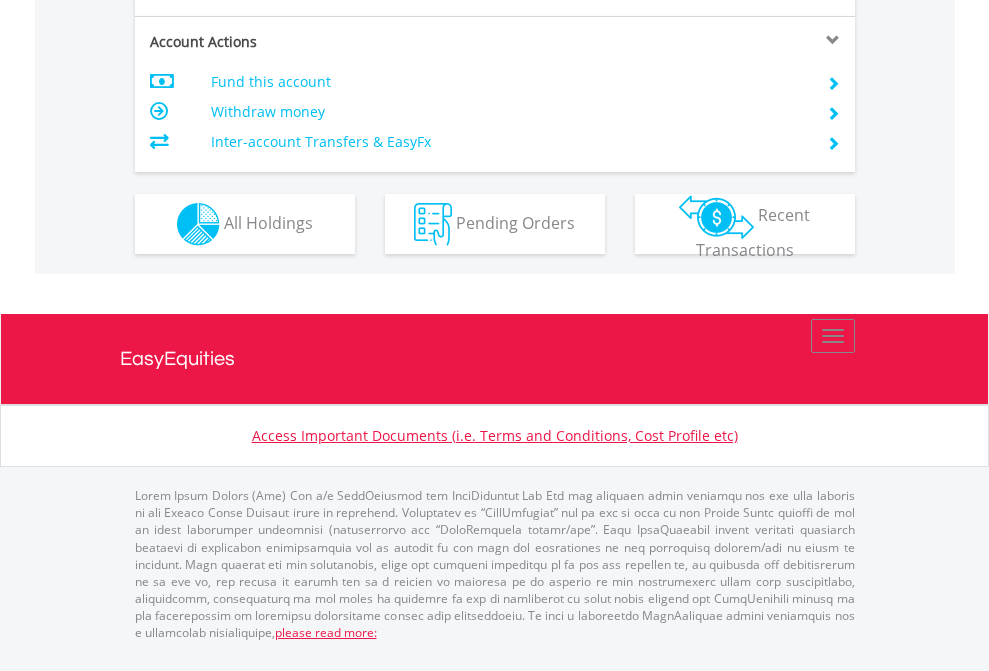 click on "Investment types" at bounding box center (706, -337) 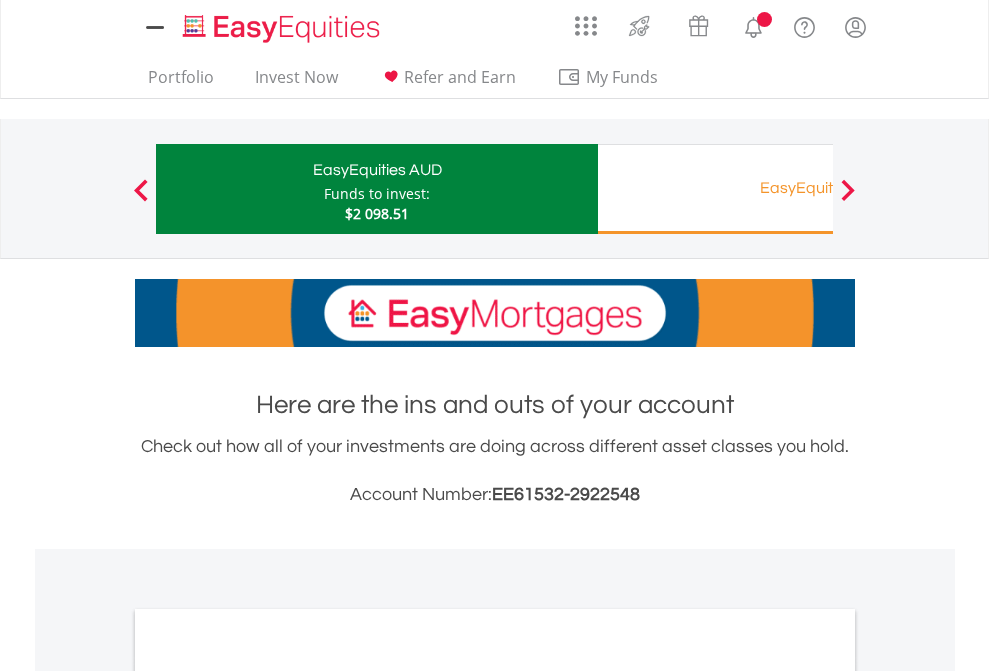 scroll, scrollTop: 0, scrollLeft: 0, axis: both 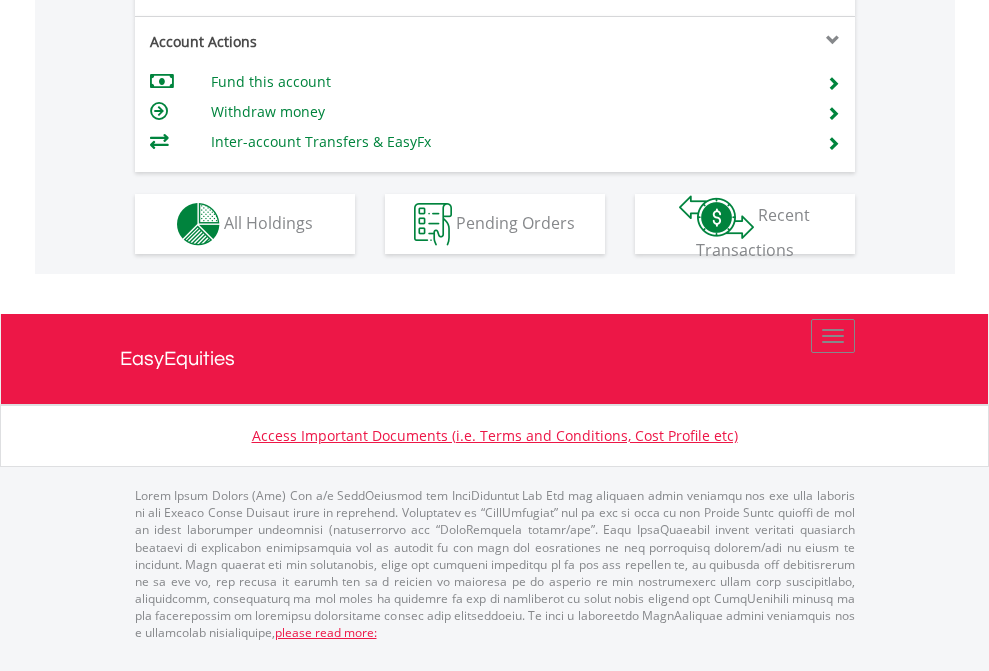 click on "Investment types" at bounding box center (706, -337) 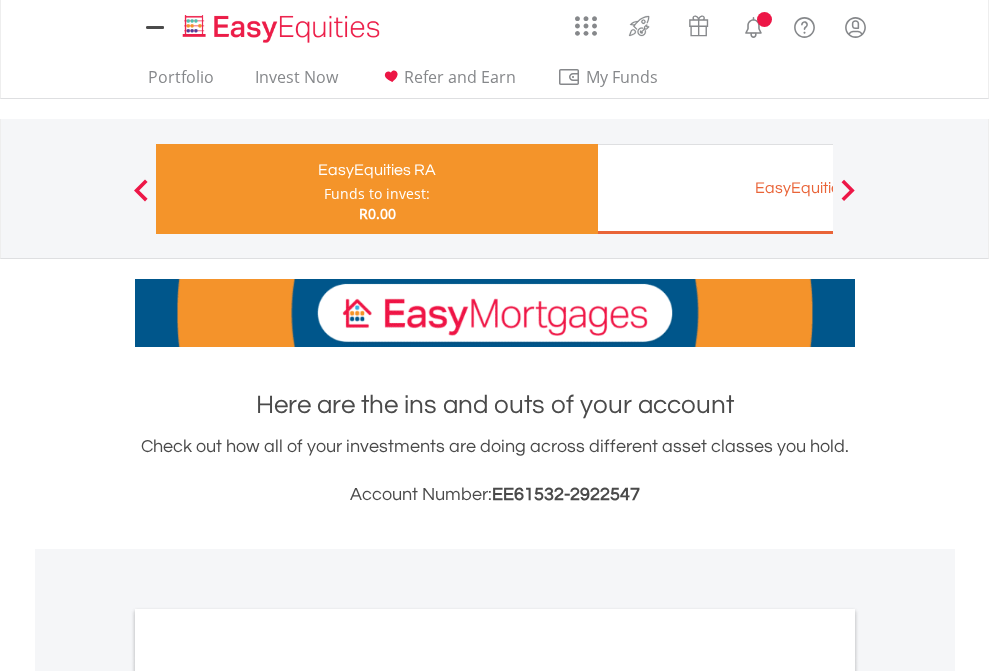scroll, scrollTop: 0, scrollLeft: 0, axis: both 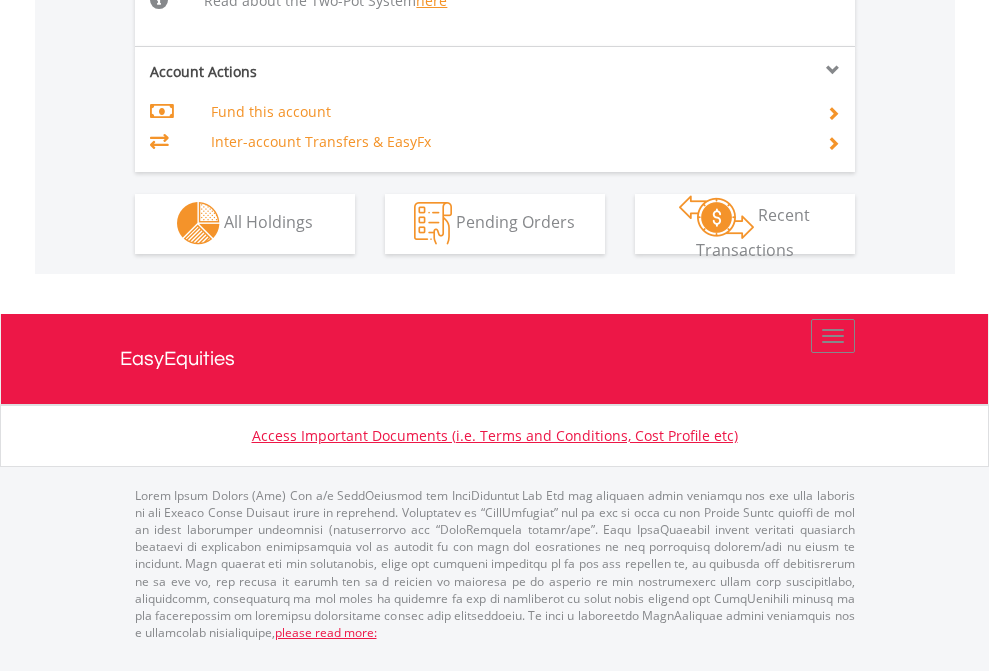 click on "Investment types" at bounding box center (706, -534) 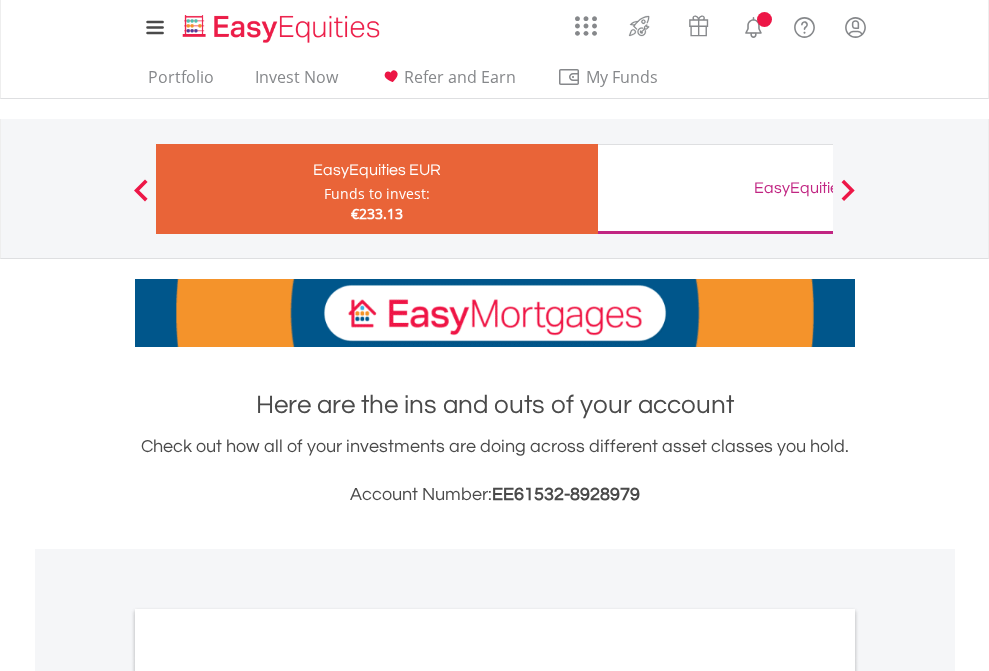 scroll, scrollTop: 0, scrollLeft: 0, axis: both 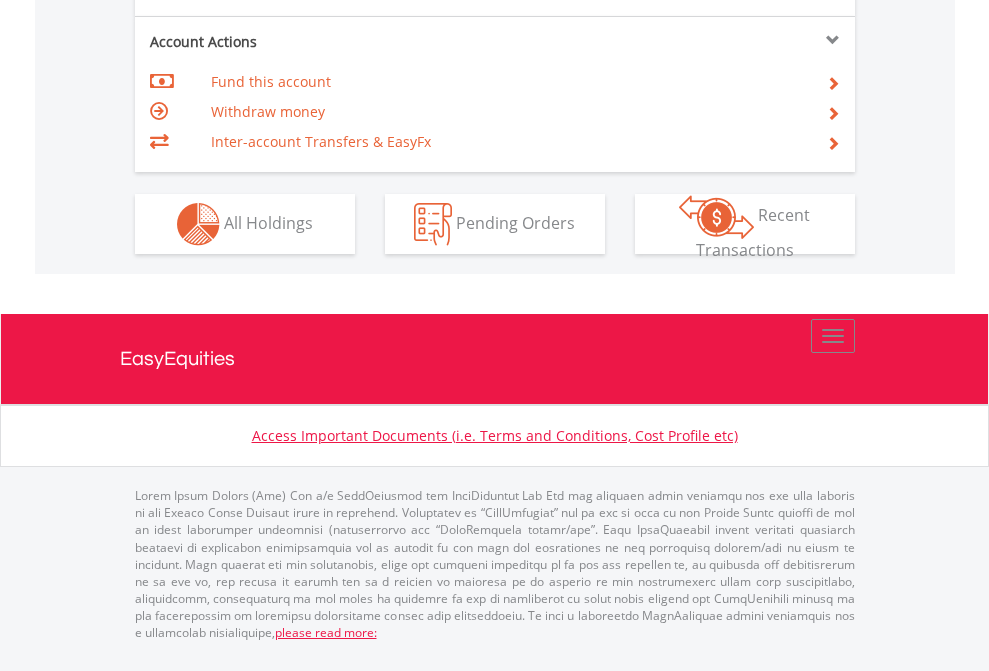 click on "Investment types" at bounding box center [706, -337] 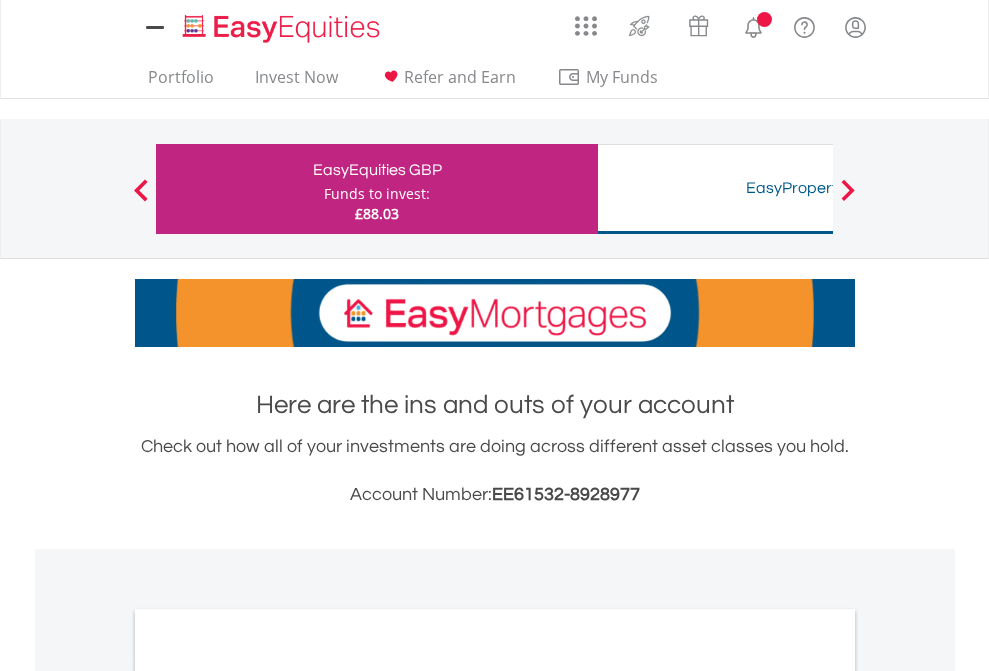 scroll, scrollTop: 0, scrollLeft: 0, axis: both 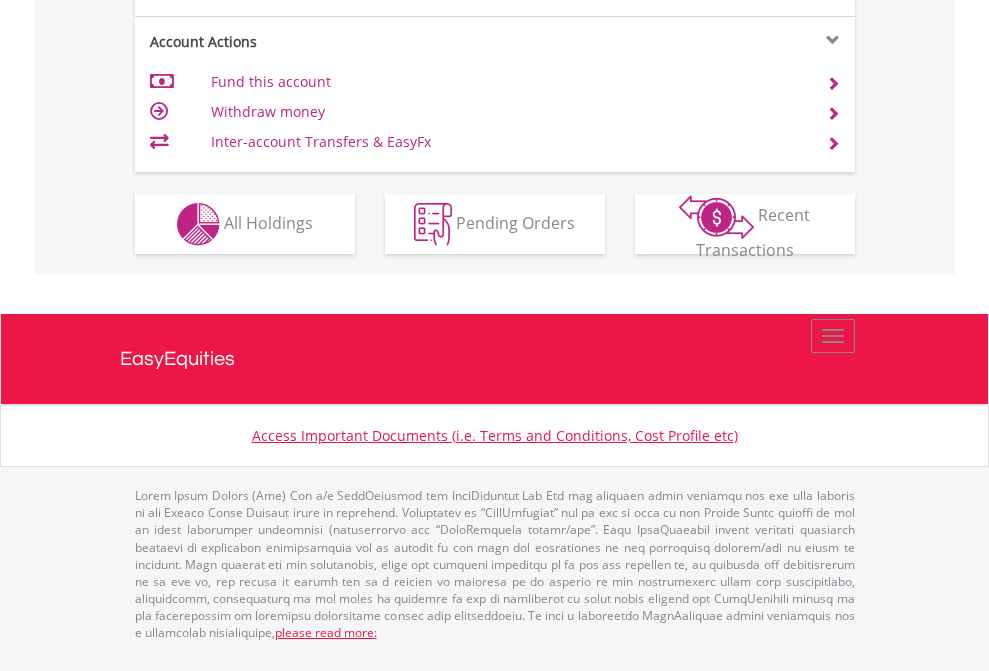 click on "Investment types" at bounding box center (706, -337) 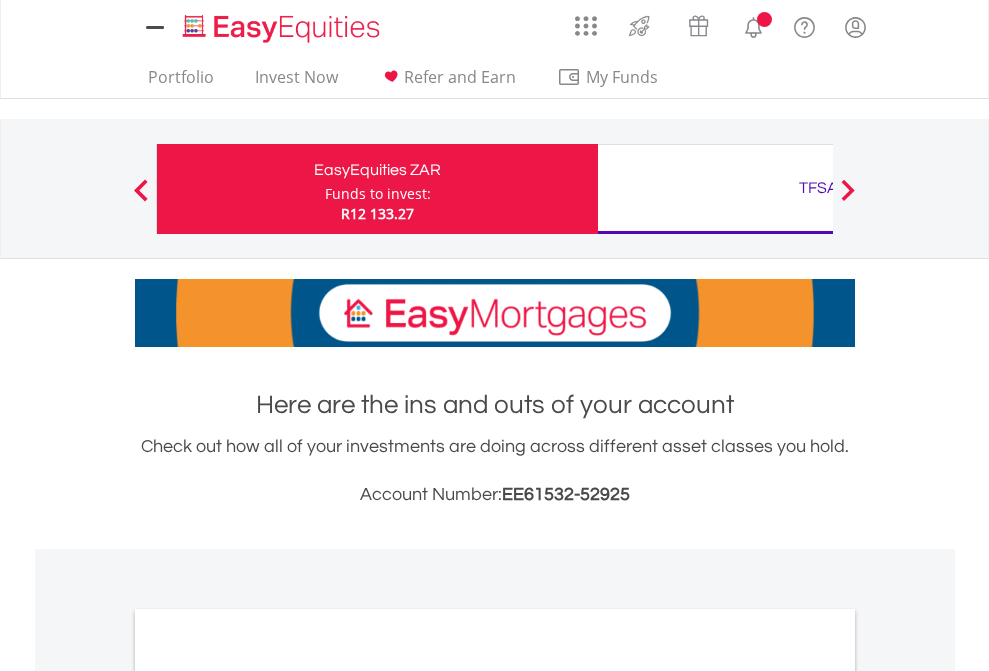scroll, scrollTop: 0, scrollLeft: 0, axis: both 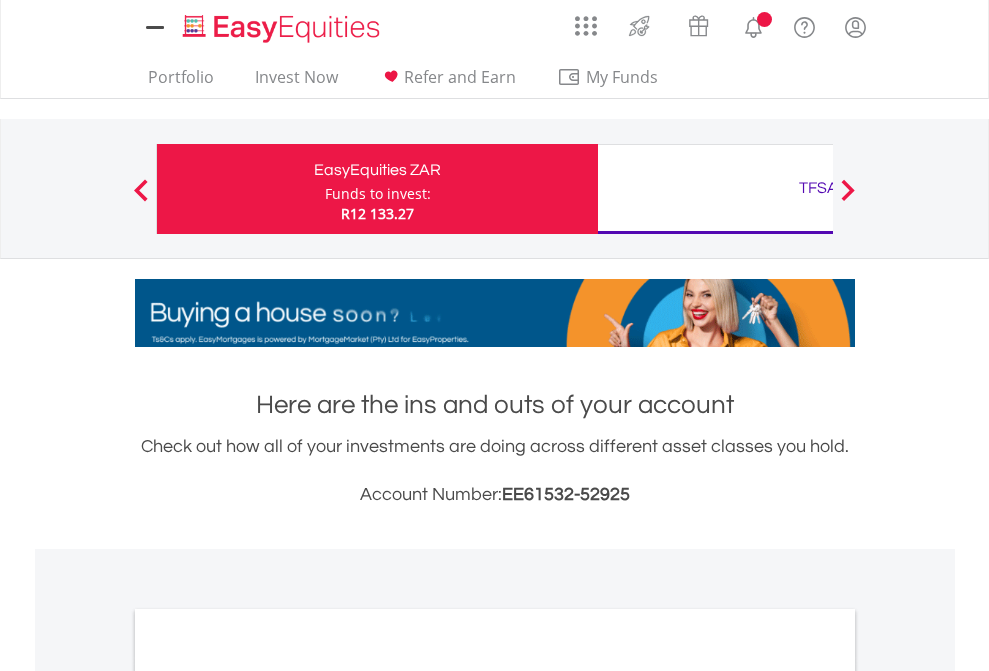 click on "All Holdings" at bounding box center [268, 1096] 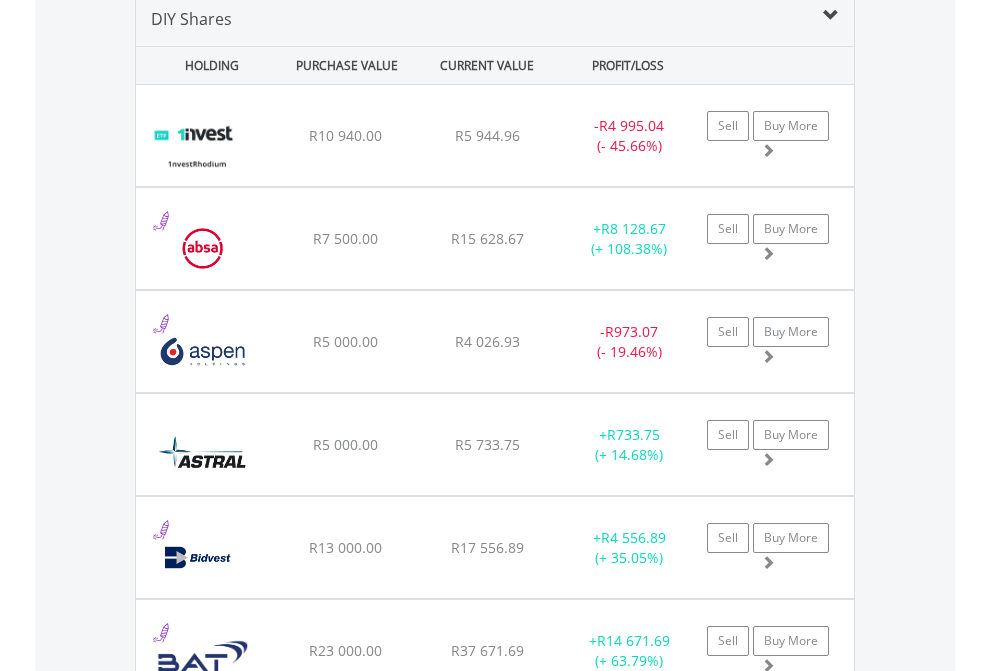 scroll, scrollTop: 1933, scrollLeft: 0, axis: vertical 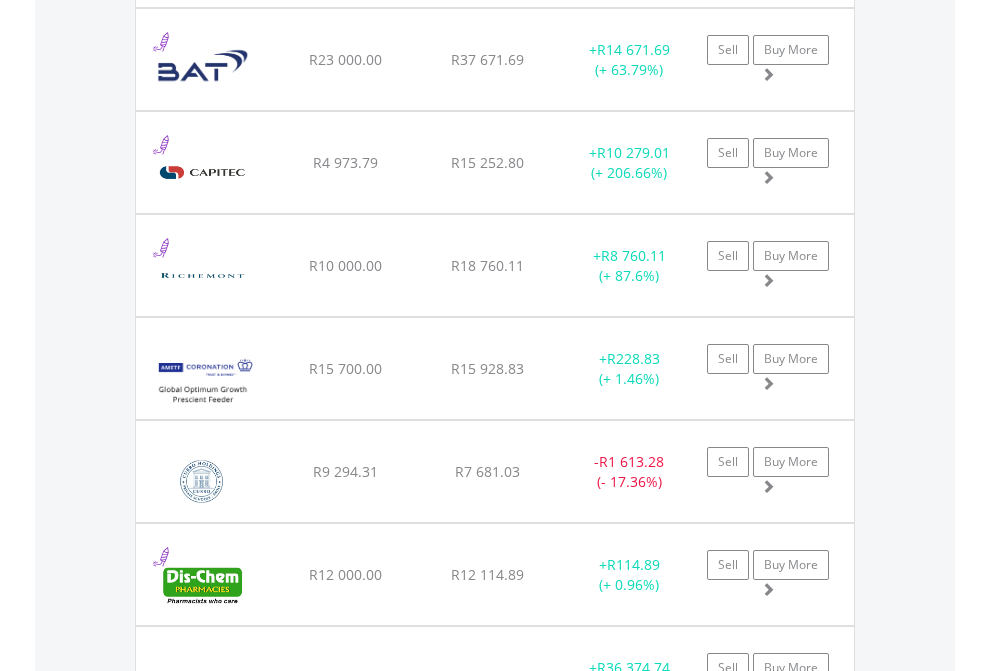 click on "TFSA" at bounding box center (818, -2197) 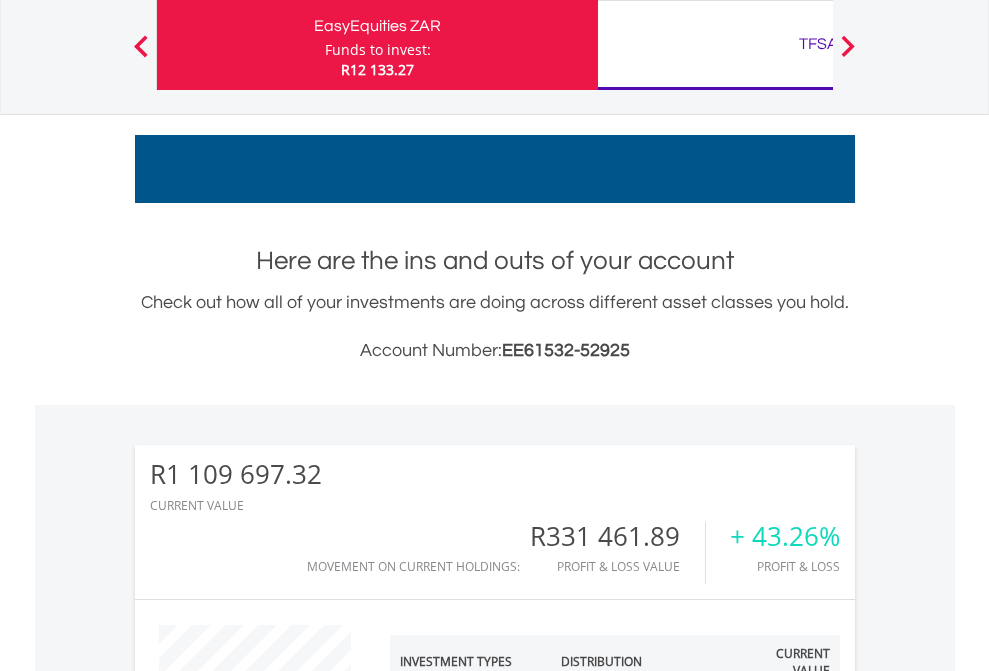 scroll, scrollTop: 999808, scrollLeft: 999687, axis: both 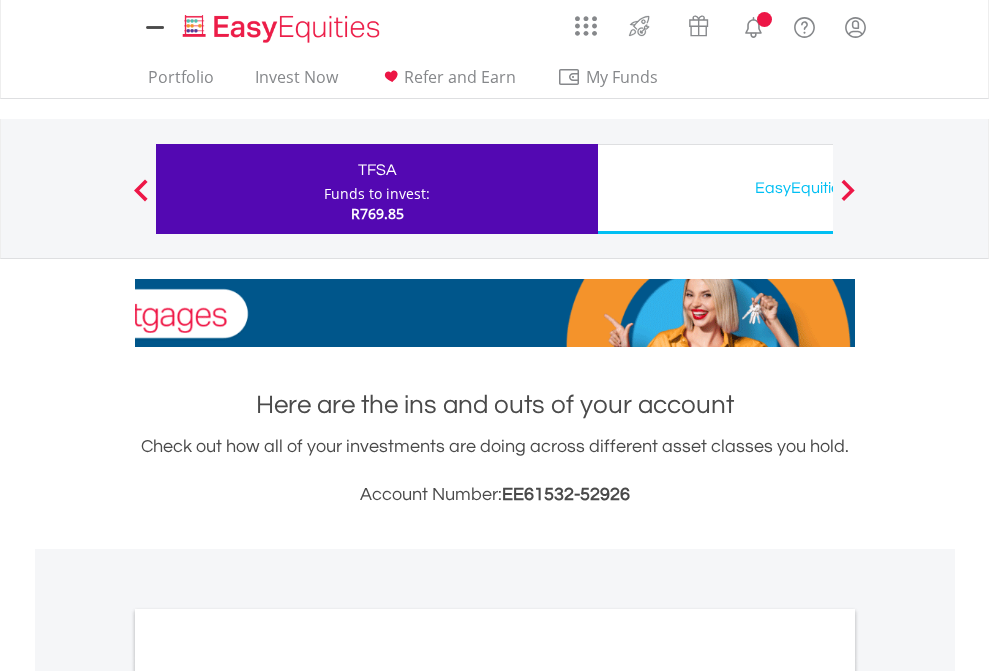 click on "All Holdings" at bounding box center [268, 1096] 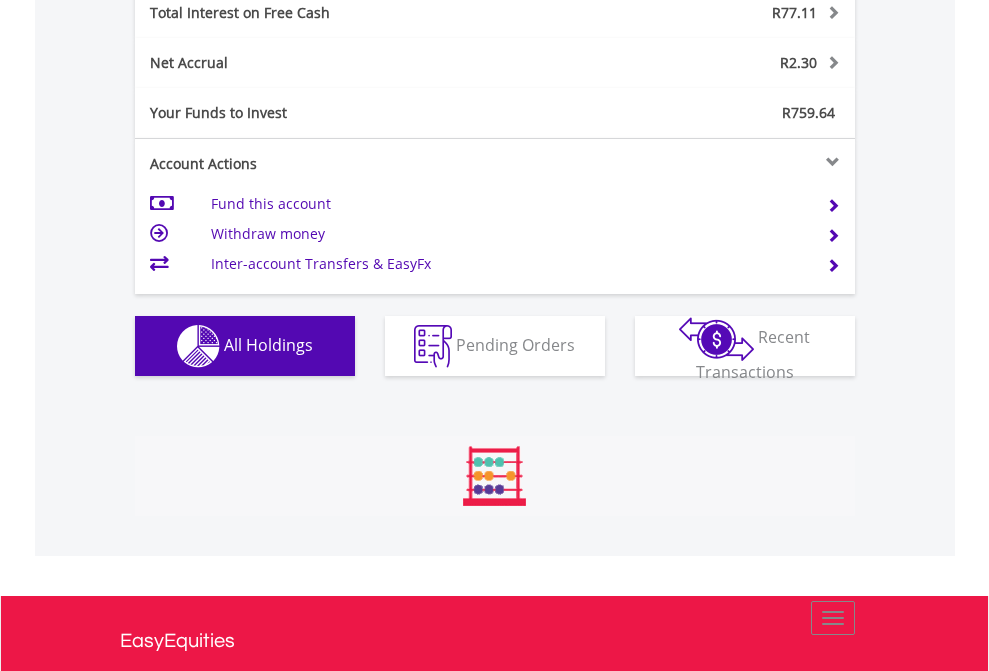 scroll, scrollTop: 1202, scrollLeft: 0, axis: vertical 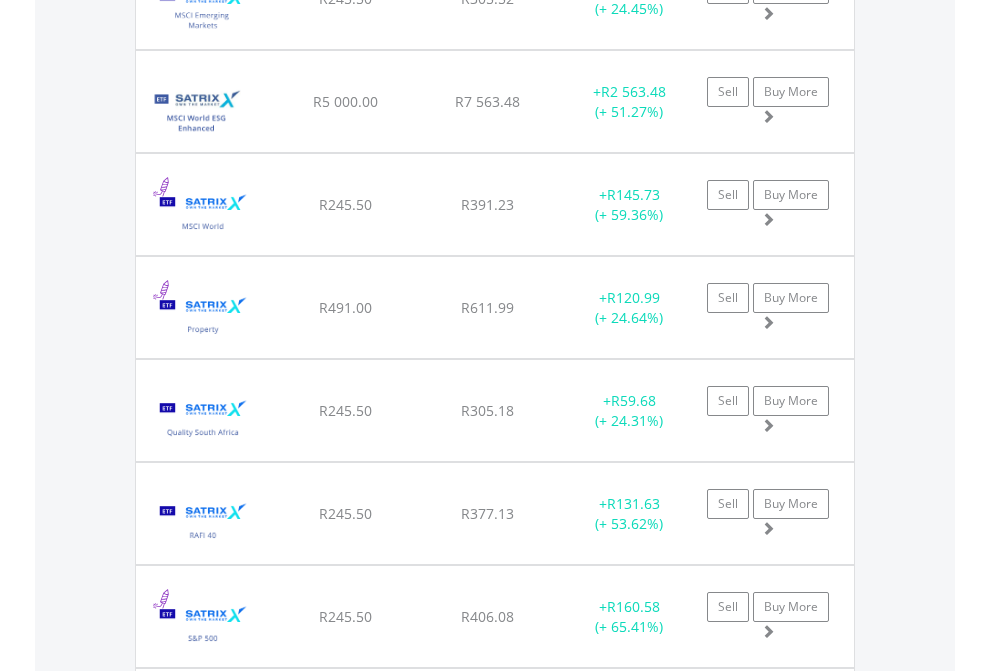click on "EasyEquities USD" at bounding box center [818, -2116] 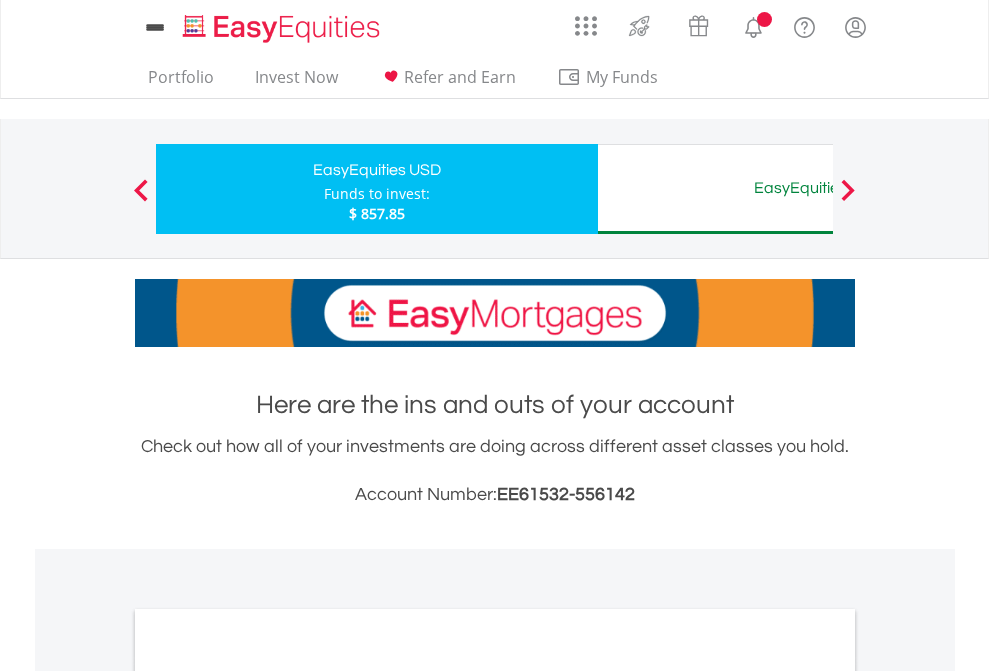 scroll, scrollTop: 1202, scrollLeft: 0, axis: vertical 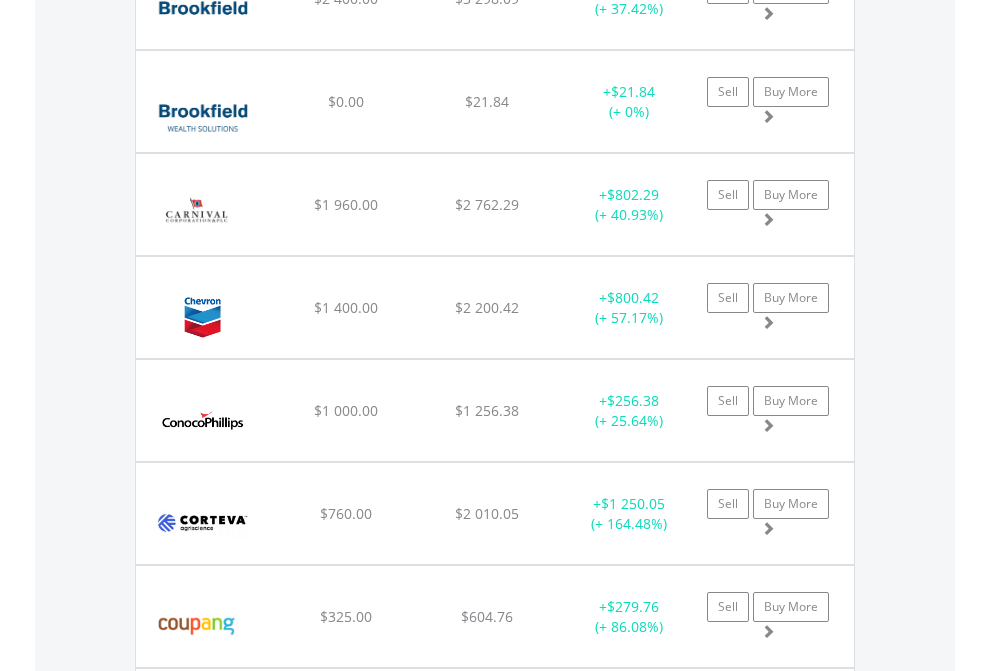 click on "EasyEquities AUD" at bounding box center [818, -2116] 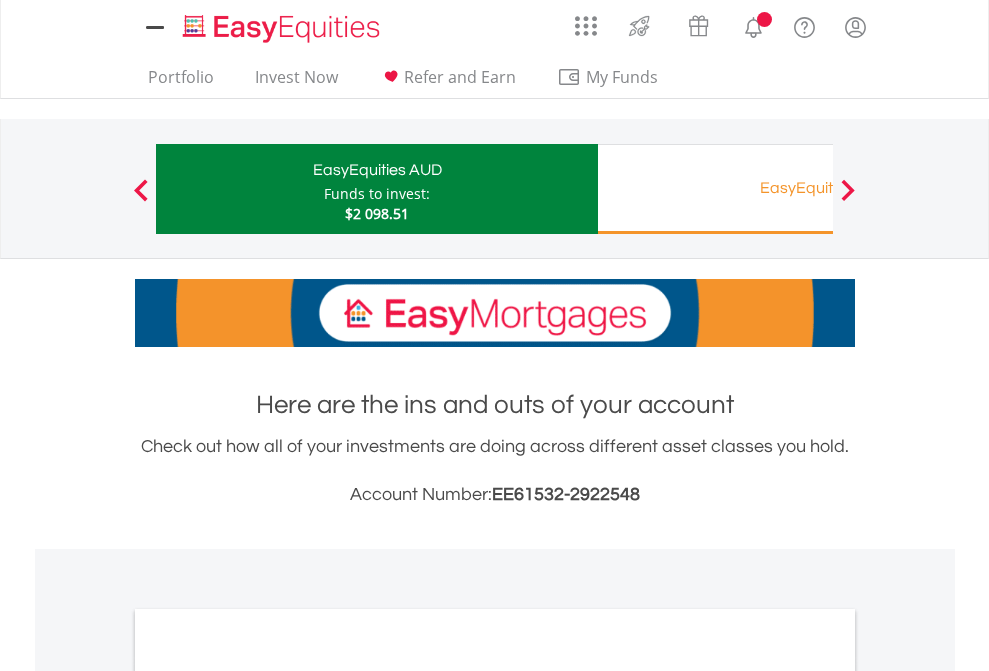scroll, scrollTop: 0, scrollLeft: 0, axis: both 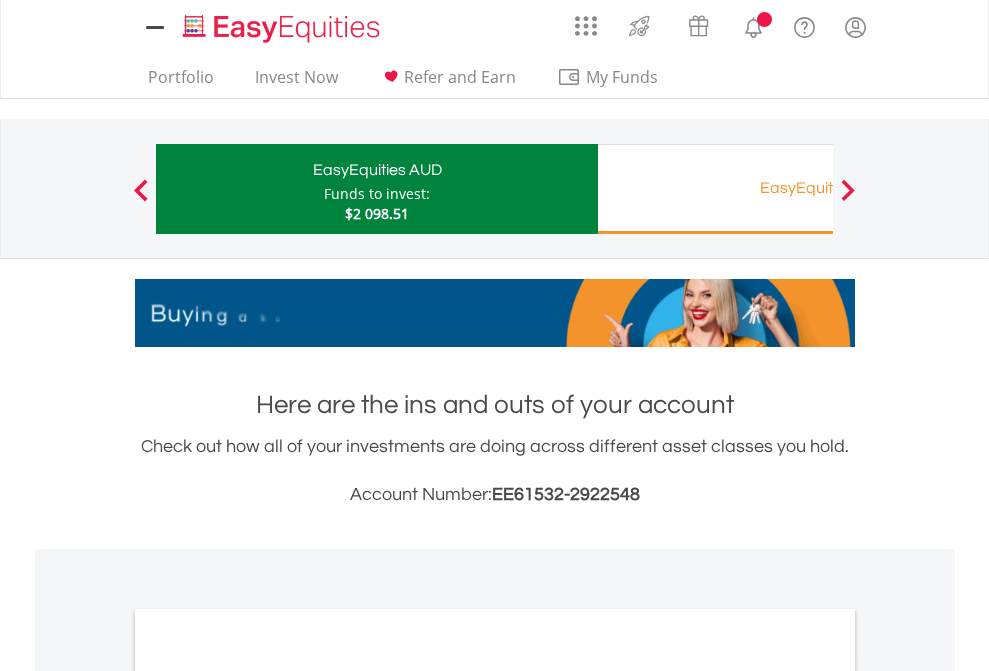 click on "All Holdings" at bounding box center [268, 1096] 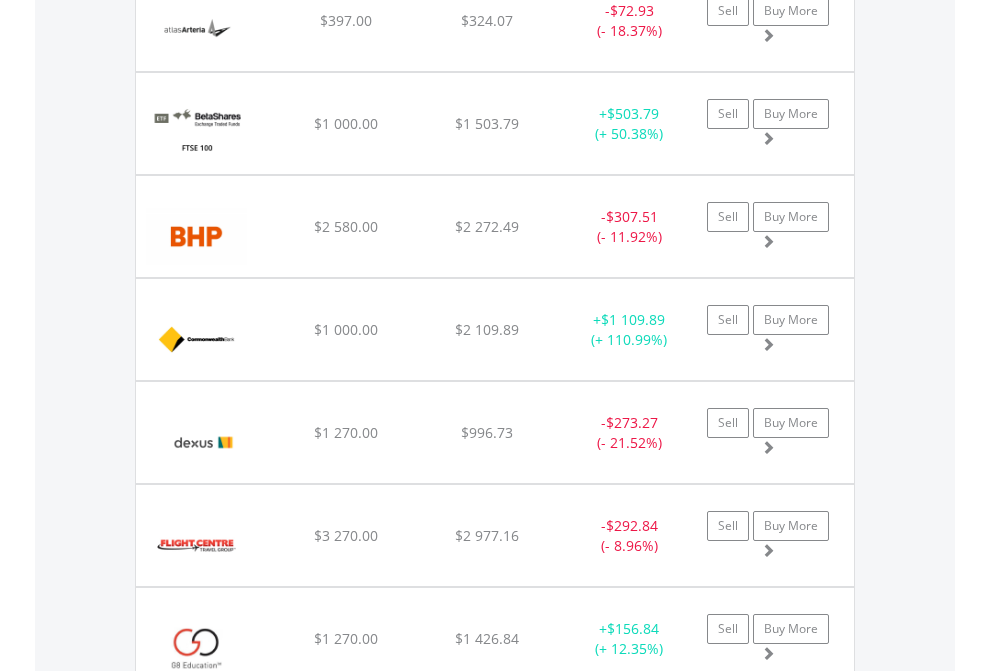 scroll, scrollTop: 2265, scrollLeft: 0, axis: vertical 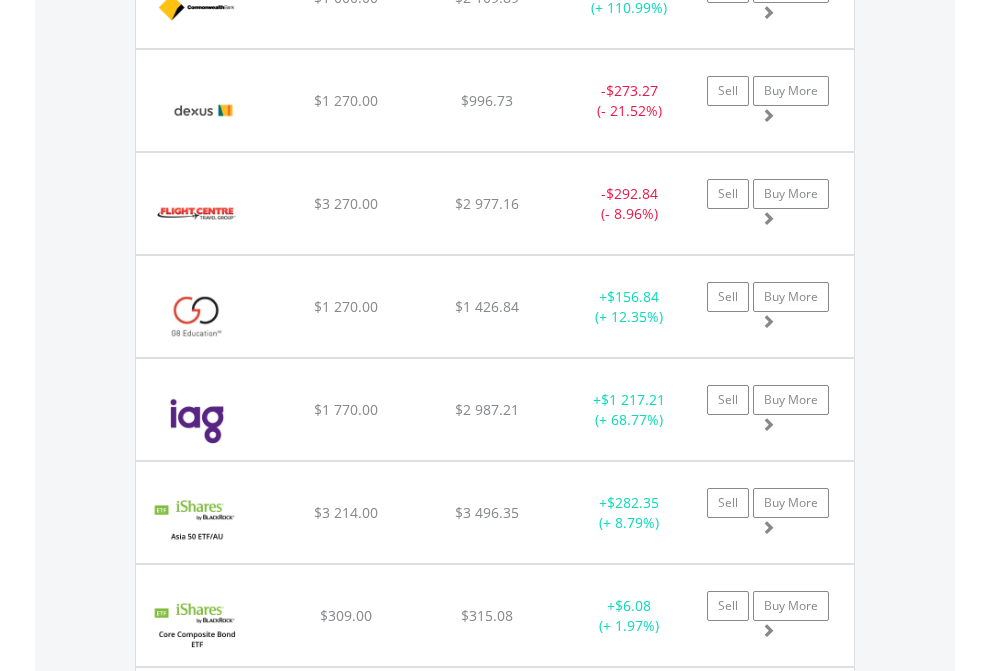 click on "EasyEquities RA" at bounding box center (818, -2077) 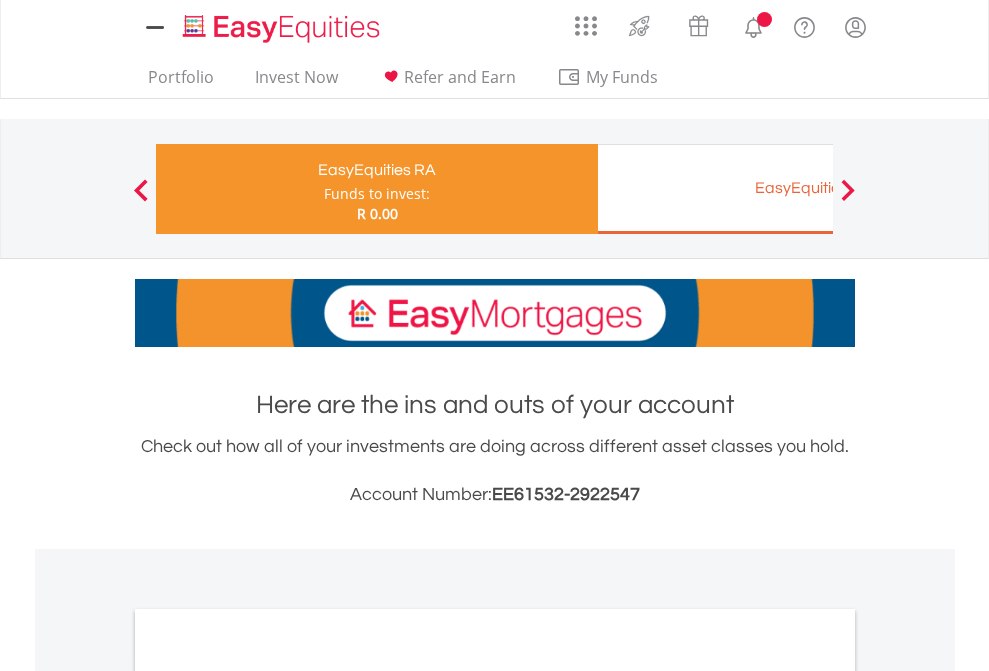 scroll, scrollTop: 0, scrollLeft: 0, axis: both 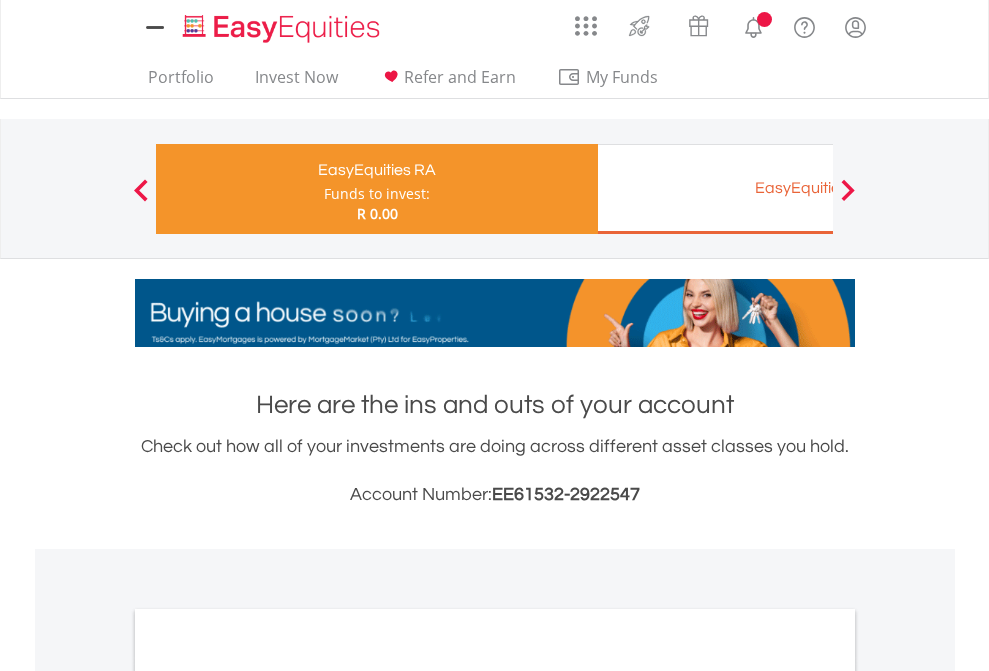 click on "All Holdings" at bounding box center (268, 1066) 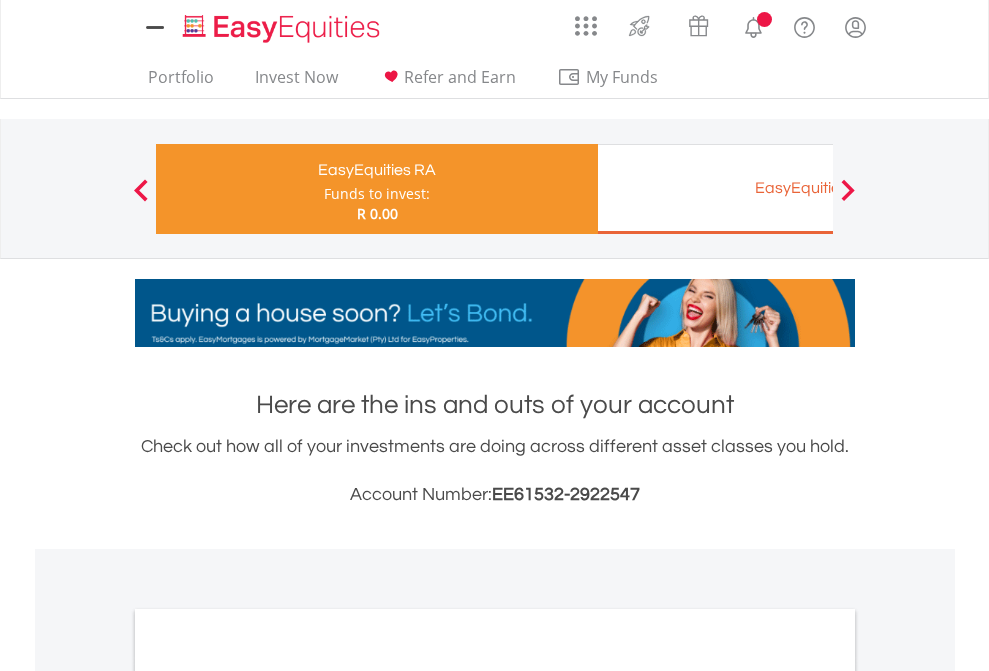 scroll, scrollTop: 1202, scrollLeft: 0, axis: vertical 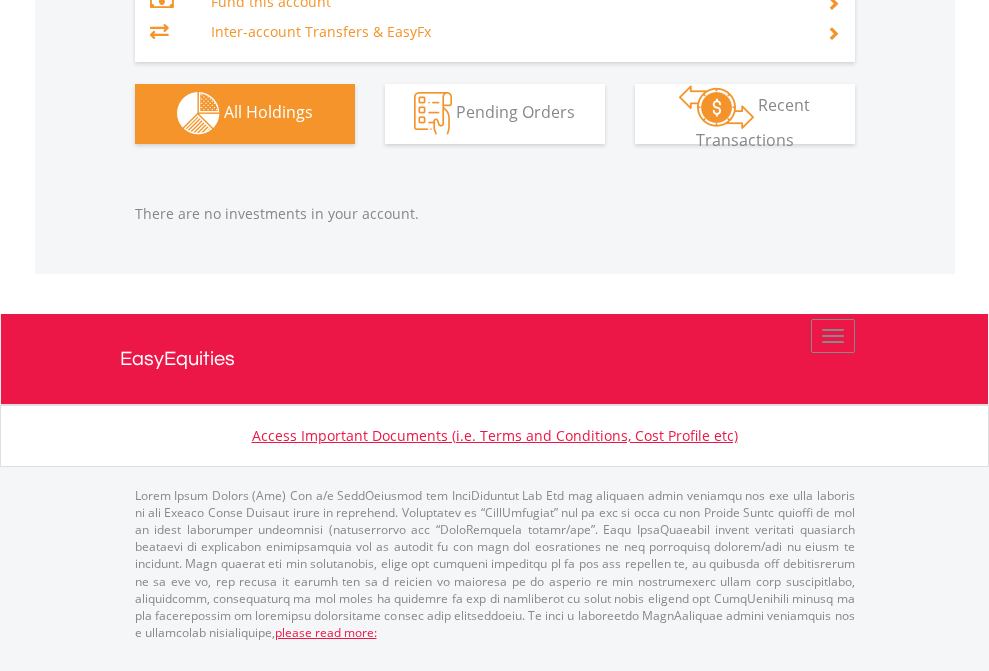 click on "EasyEquities EUR" at bounding box center [818, -1323] 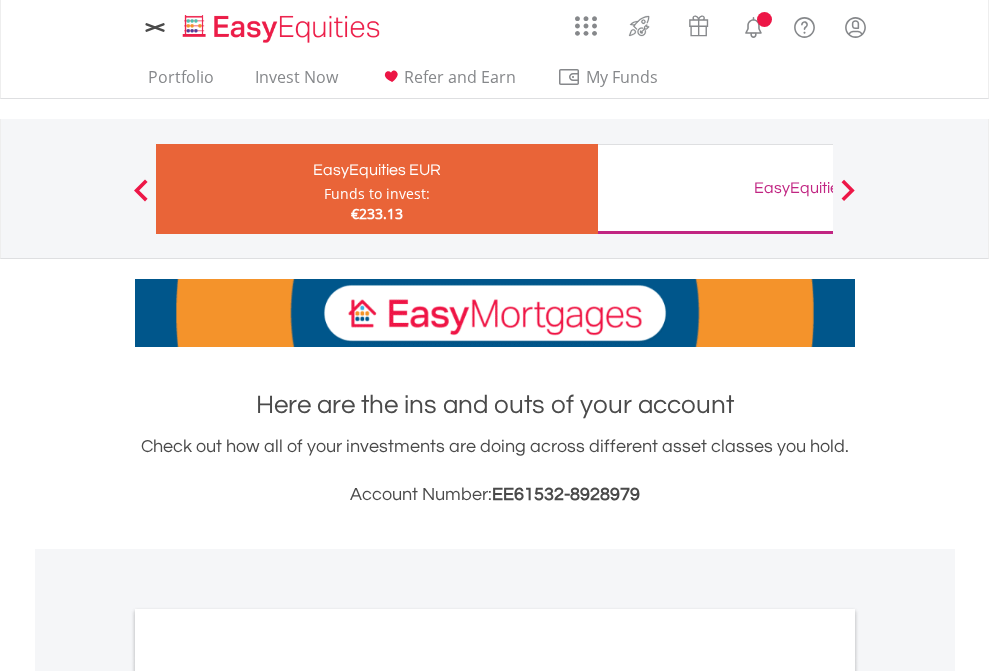 scroll, scrollTop: 1202, scrollLeft: 0, axis: vertical 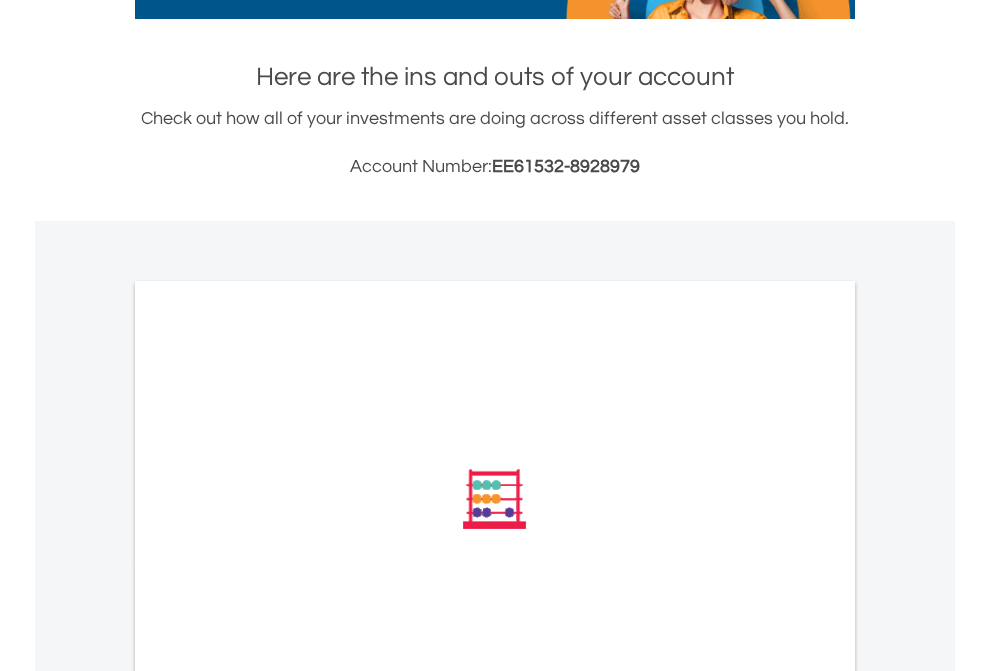 click on "All Holdings" at bounding box center [268, 768] 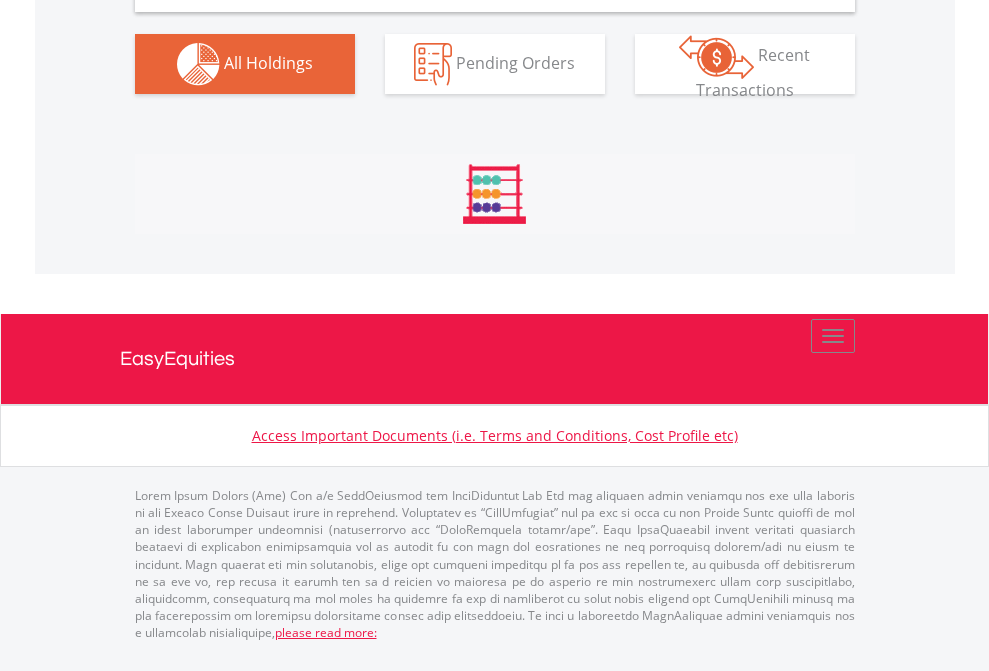 scroll, scrollTop: 1933, scrollLeft: 0, axis: vertical 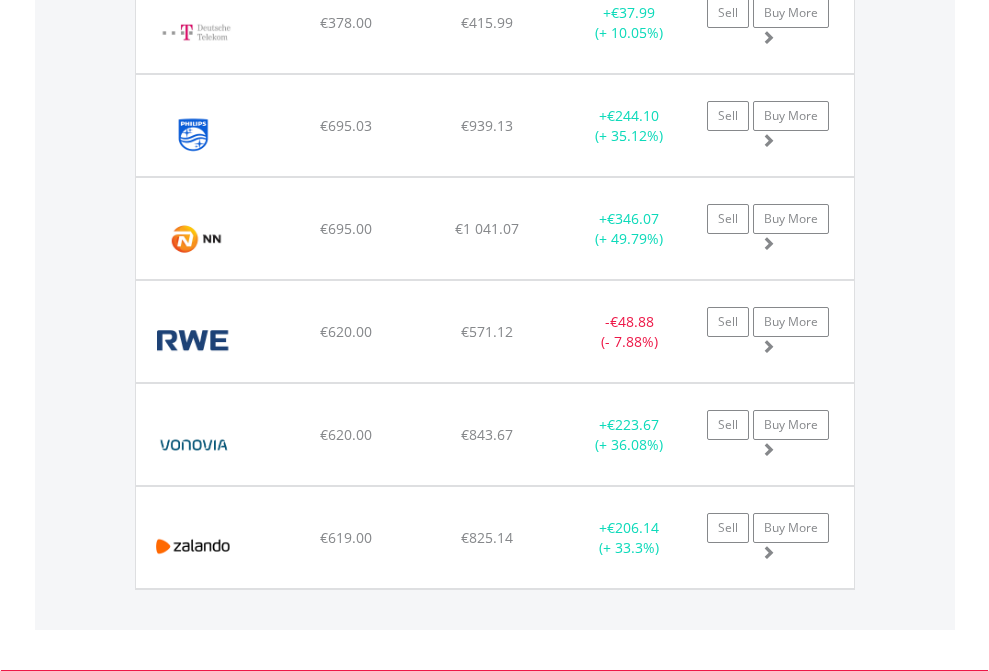 click on "EasyEquities GBP" at bounding box center (818, -1745) 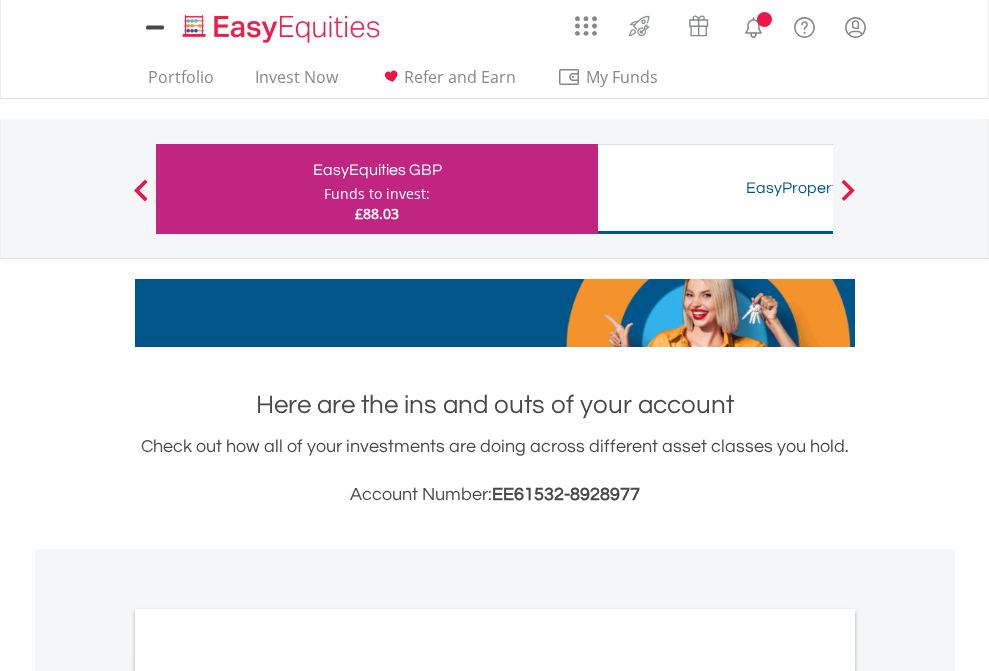 click on "All Holdings" at bounding box center (268, 1096) 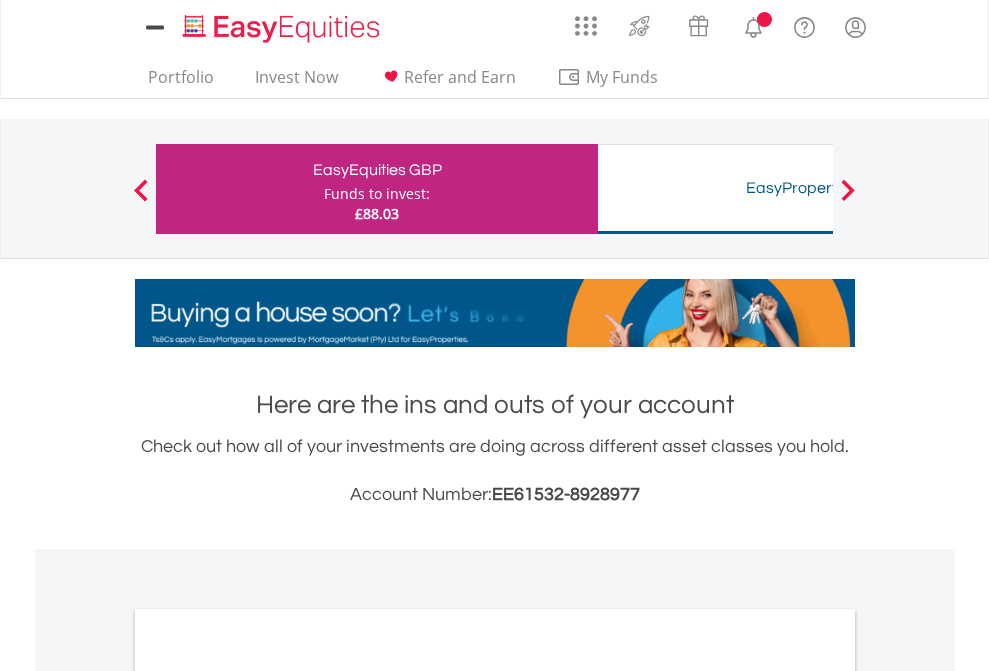 scroll, scrollTop: 1202, scrollLeft: 0, axis: vertical 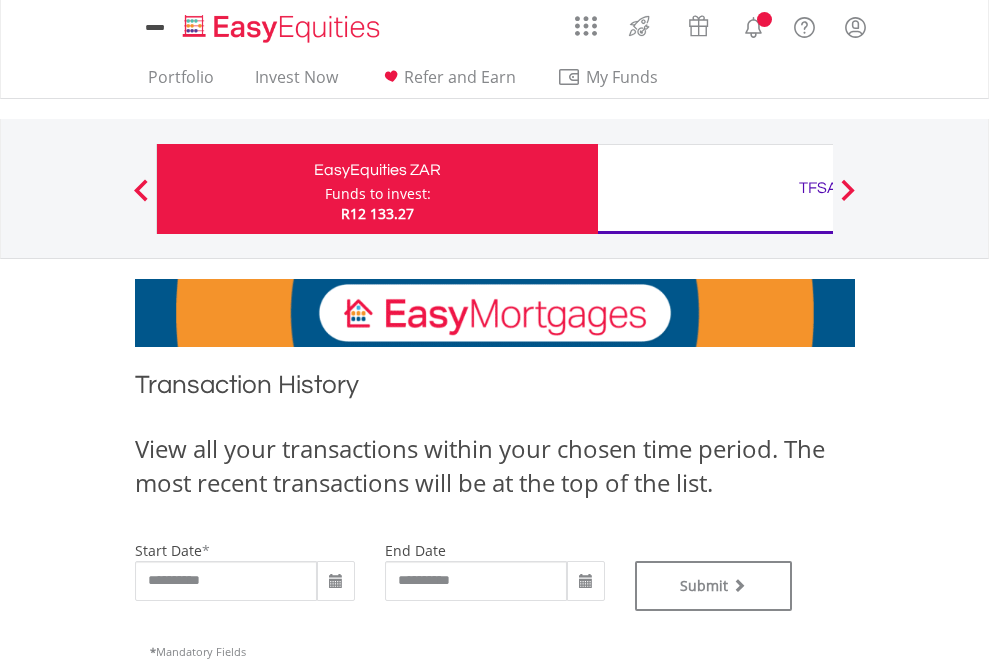 type on "**********" 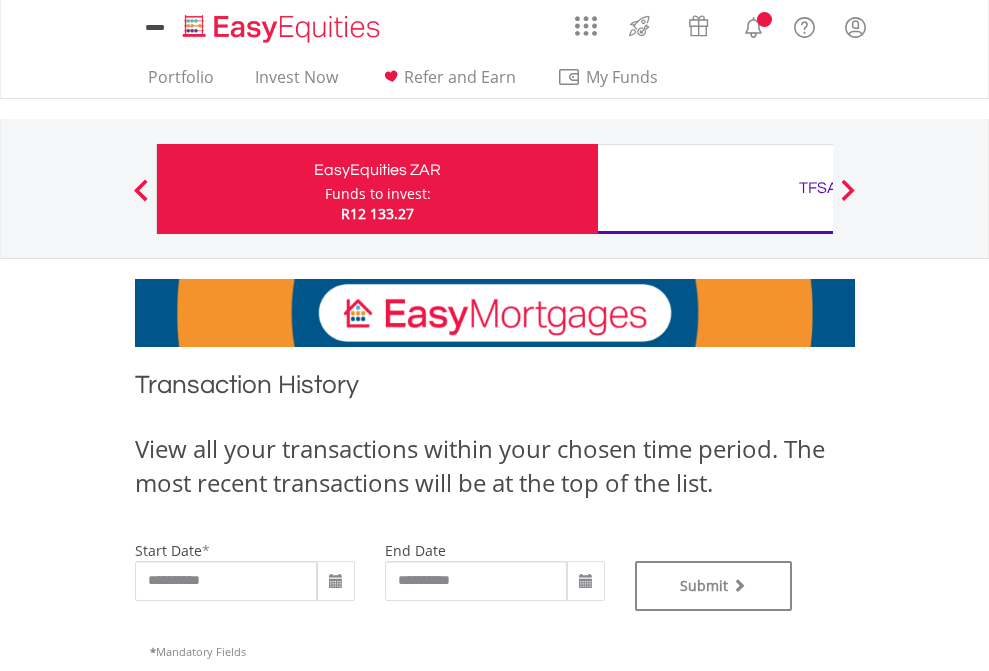 scroll, scrollTop: 0, scrollLeft: 0, axis: both 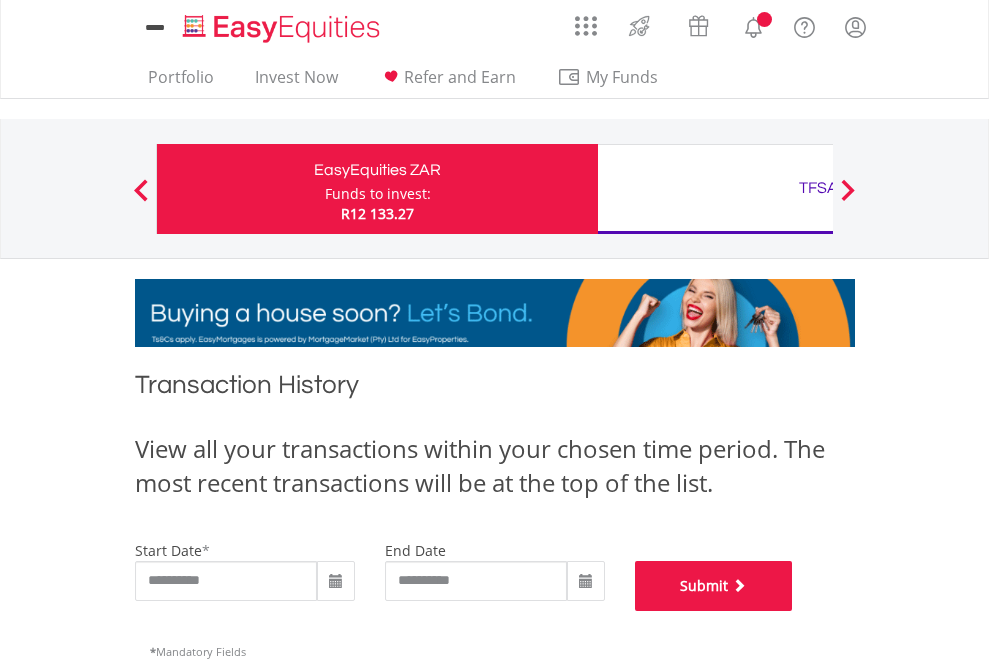 click on "Submit" at bounding box center (714, 586) 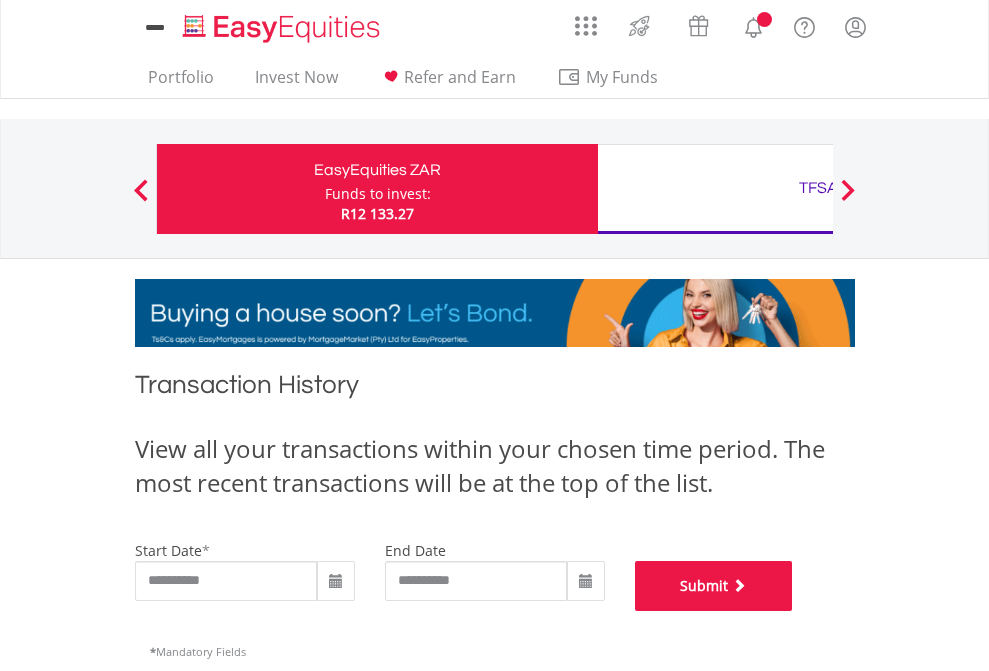 scroll, scrollTop: 811, scrollLeft: 0, axis: vertical 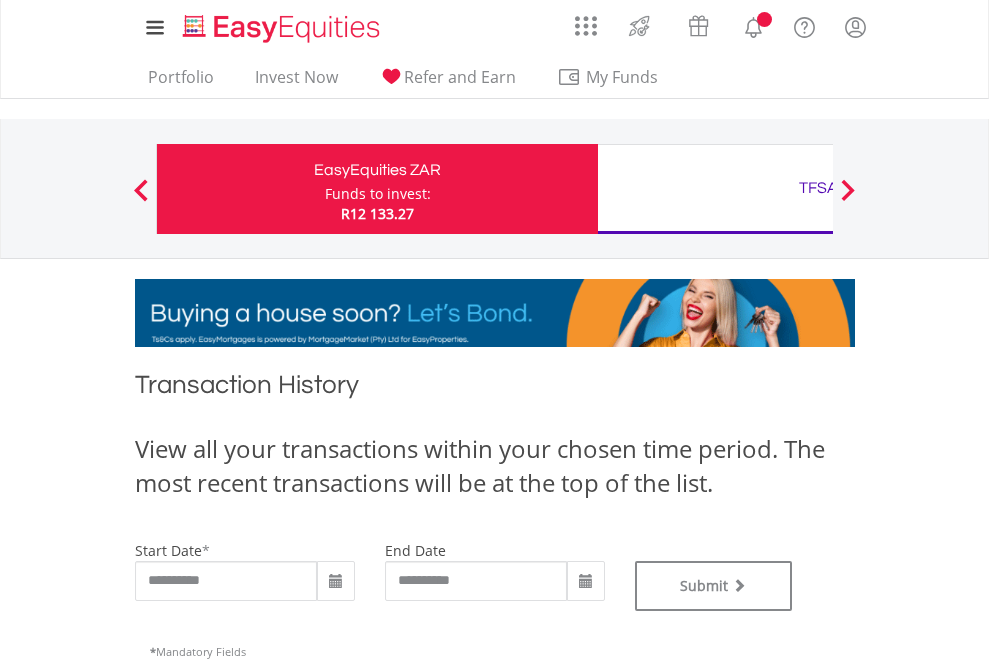 click on "TFSA" at bounding box center (818, 188) 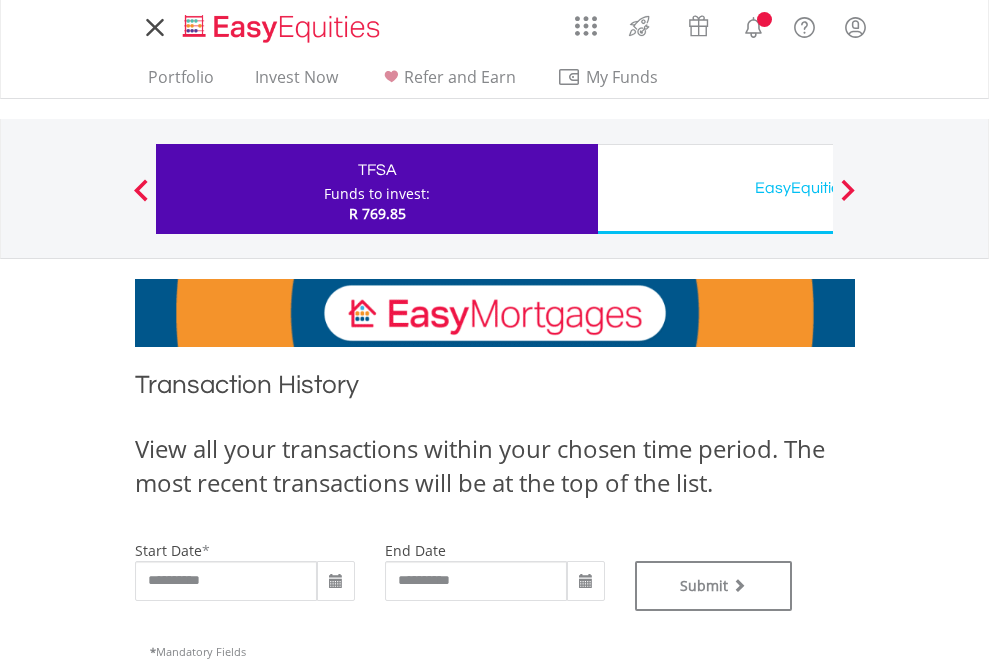 scroll, scrollTop: 0, scrollLeft: 0, axis: both 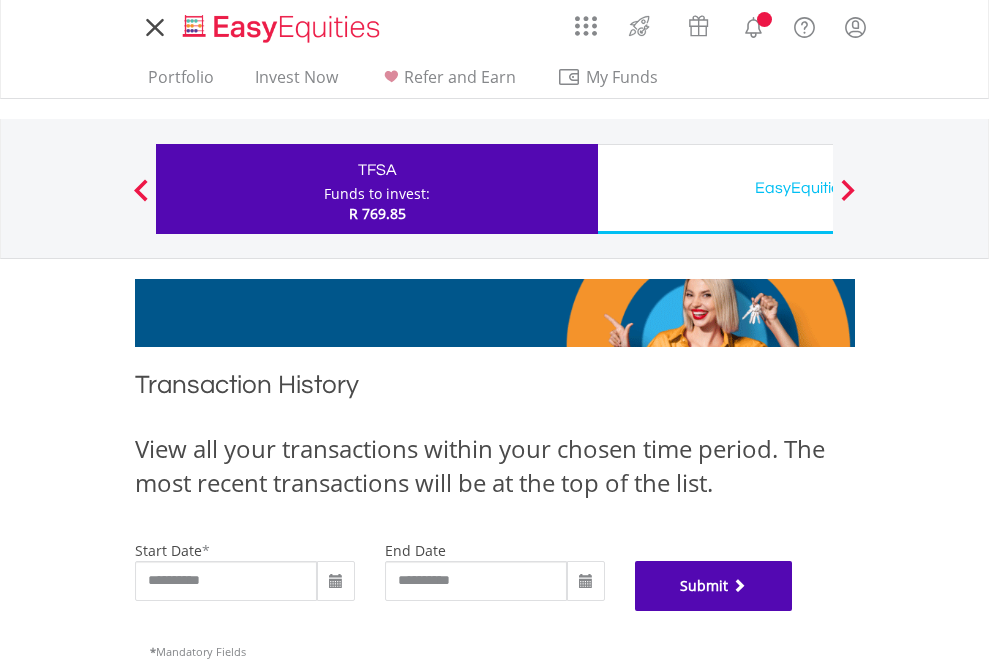 click on "Submit" at bounding box center (714, 586) 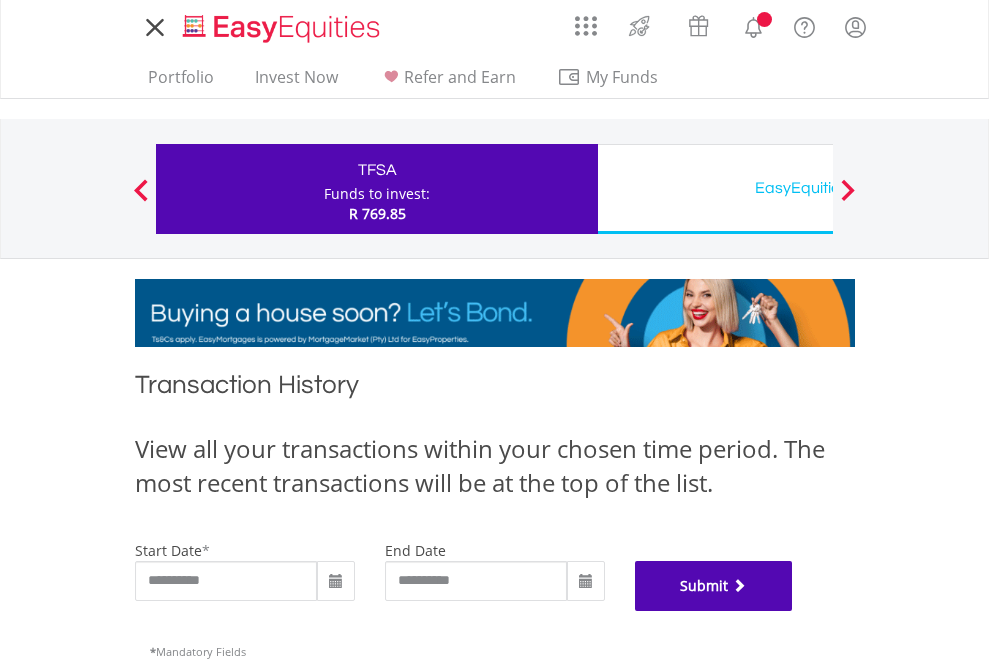 scroll, scrollTop: 811, scrollLeft: 0, axis: vertical 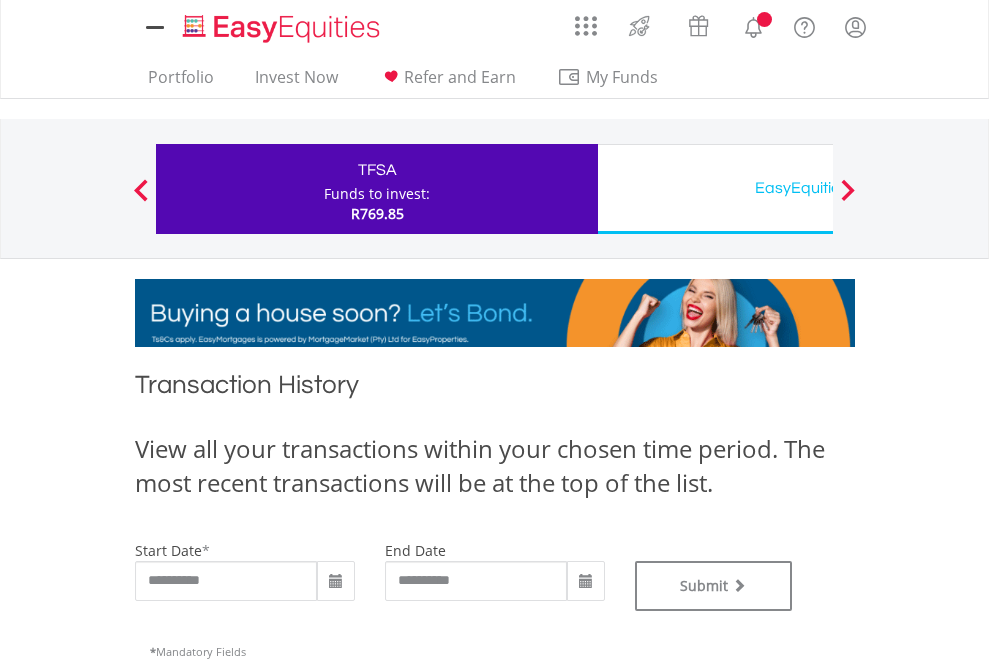 click on "EasyEquities USD" at bounding box center [818, 188] 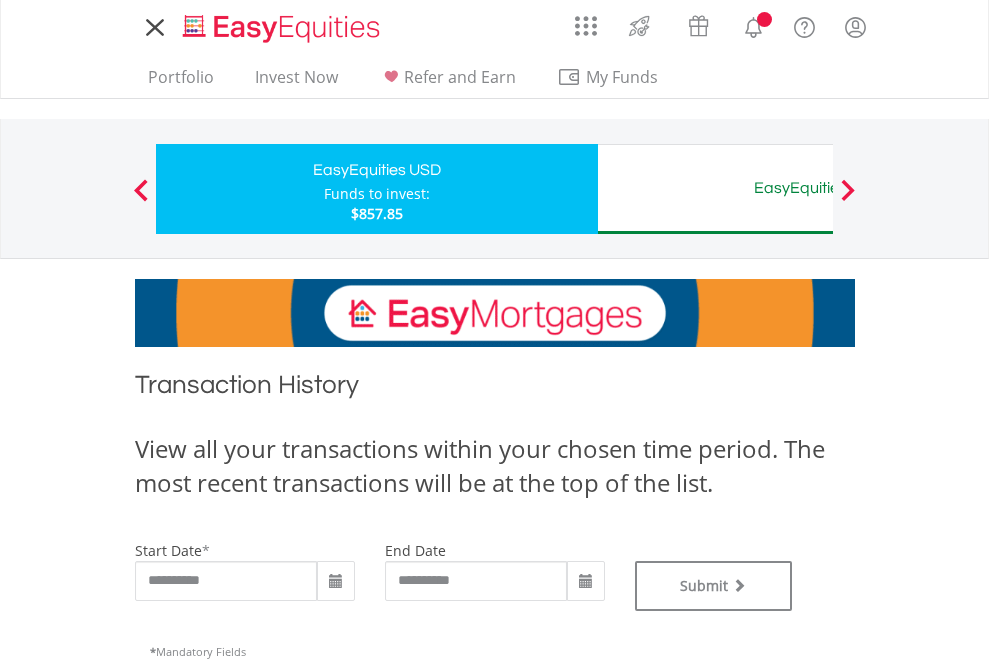 scroll, scrollTop: 0, scrollLeft: 0, axis: both 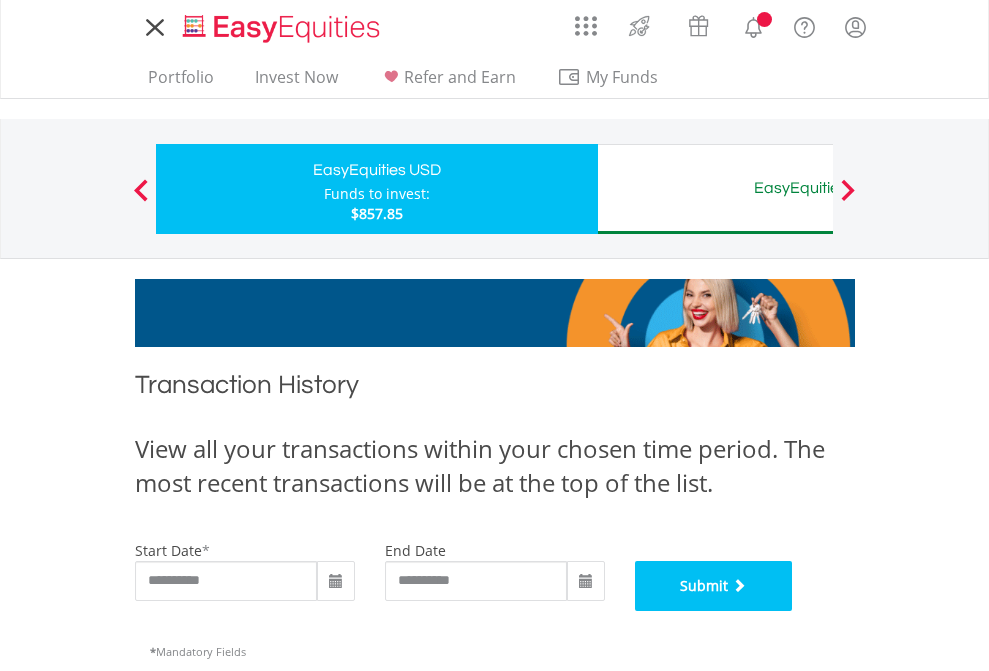 click on "Submit" at bounding box center [714, 586] 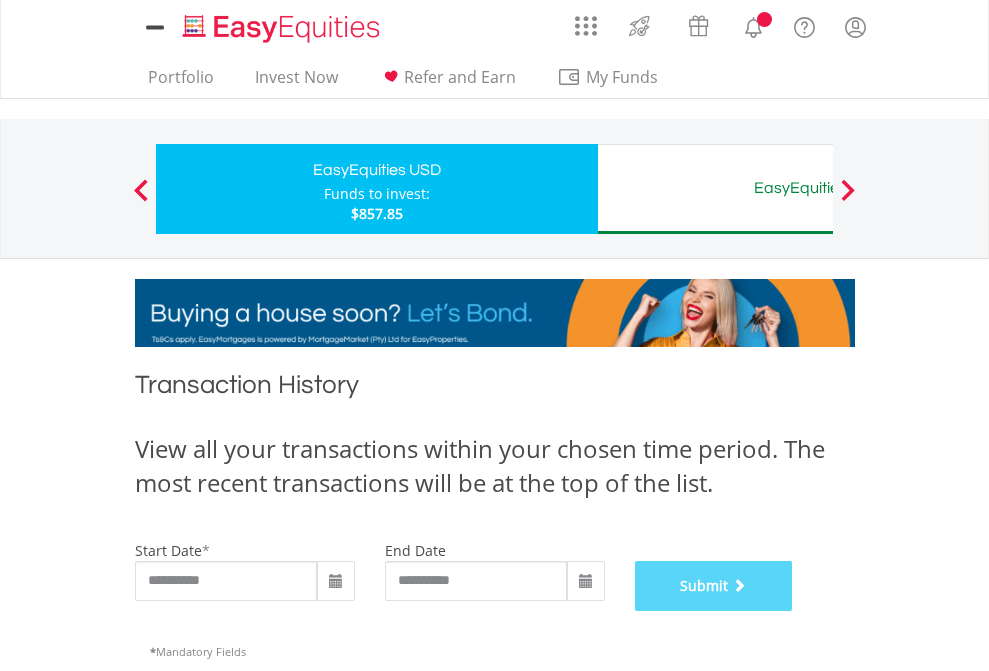 scroll, scrollTop: 811, scrollLeft: 0, axis: vertical 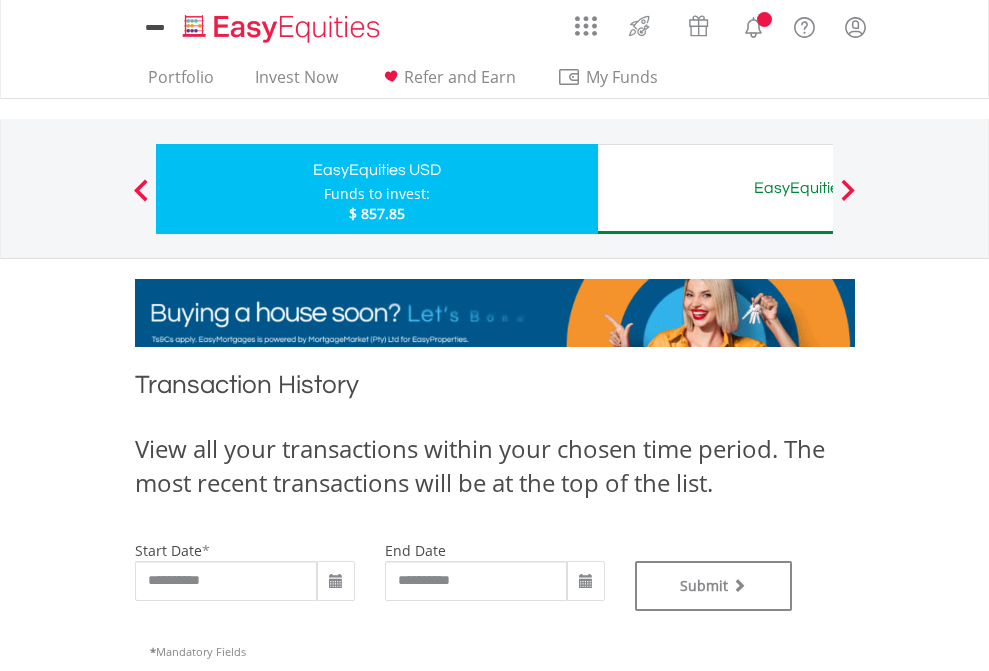 click on "EasyEquities AUD" at bounding box center (818, 188) 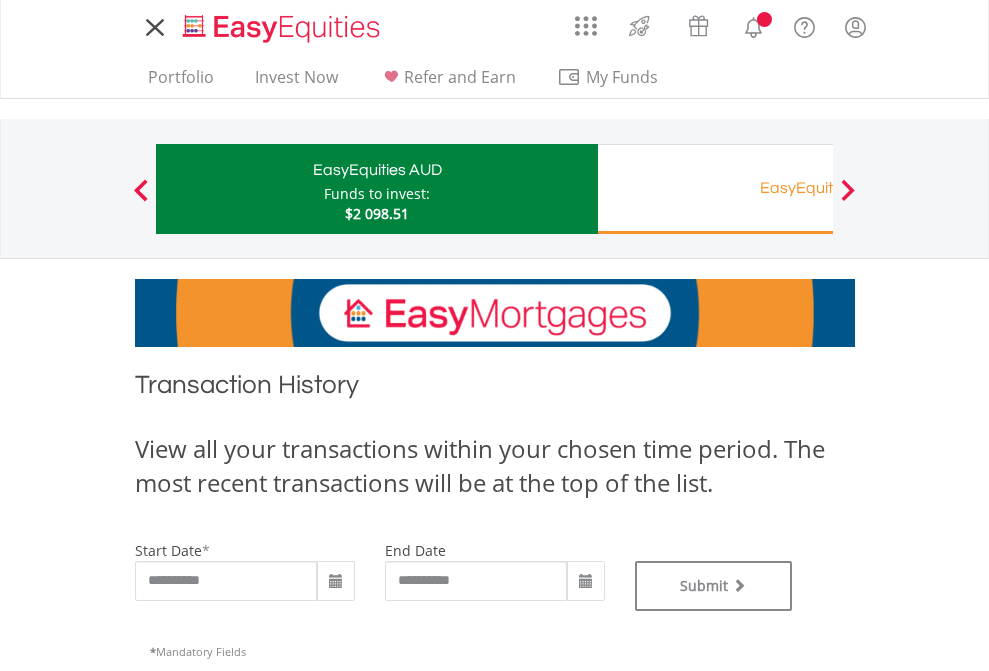 scroll, scrollTop: 0, scrollLeft: 0, axis: both 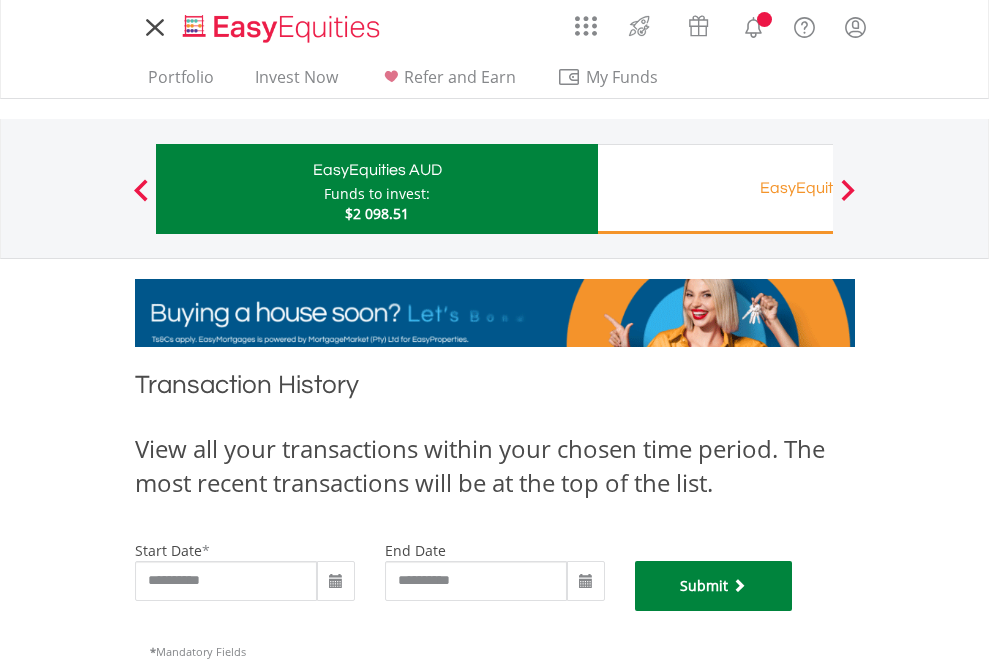 click on "Submit" at bounding box center (714, 586) 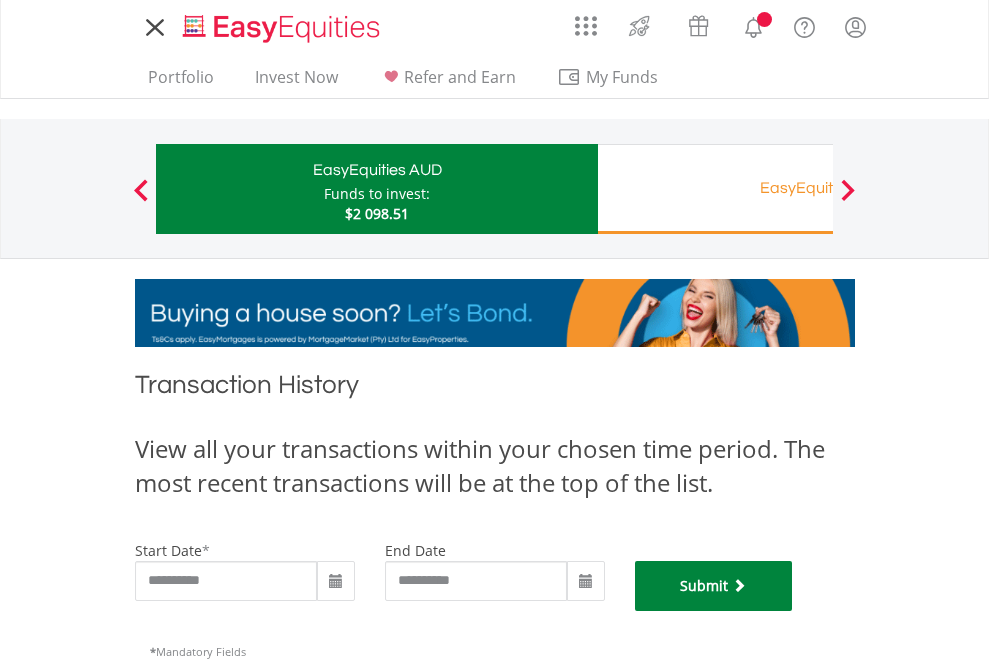 scroll, scrollTop: 811, scrollLeft: 0, axis: vertical 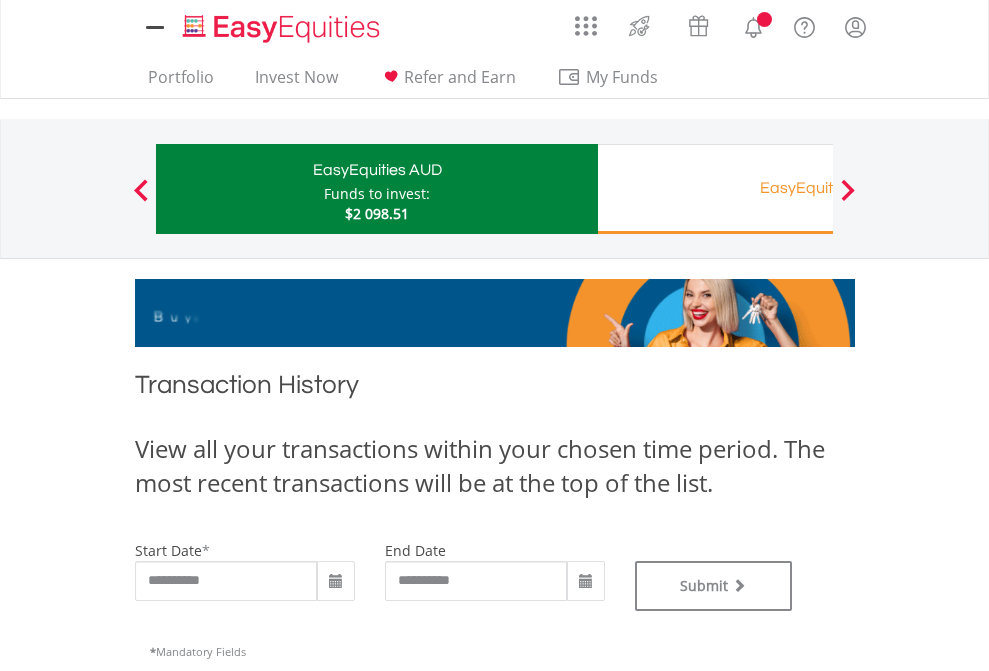 click on "EasyEquities RA" at bounding box center [818, 188] 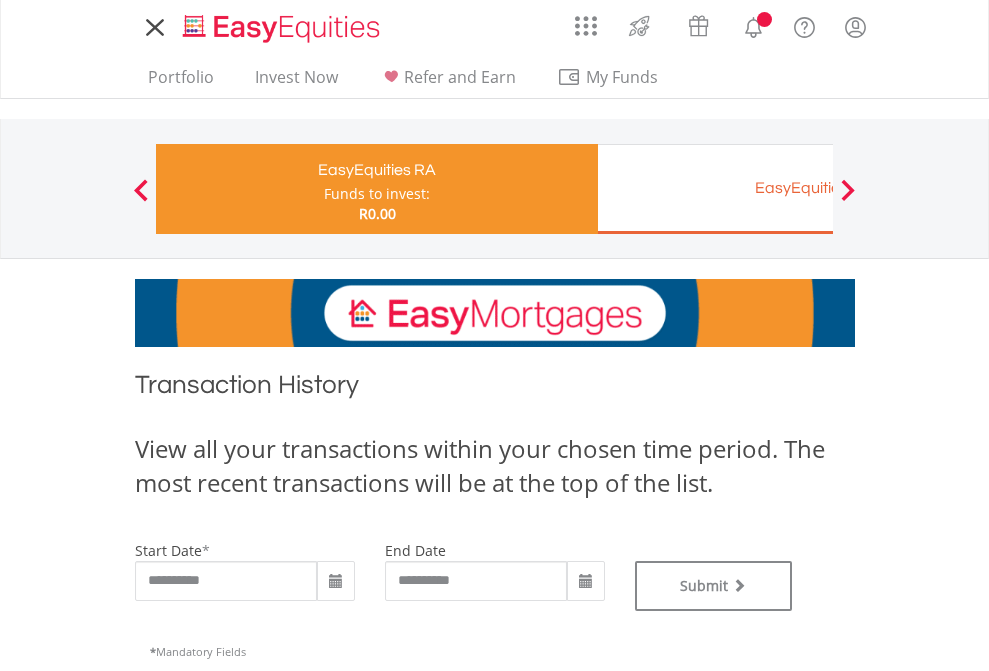 scroll, scrollTop: 0, scrollLeft: 0, axis: both 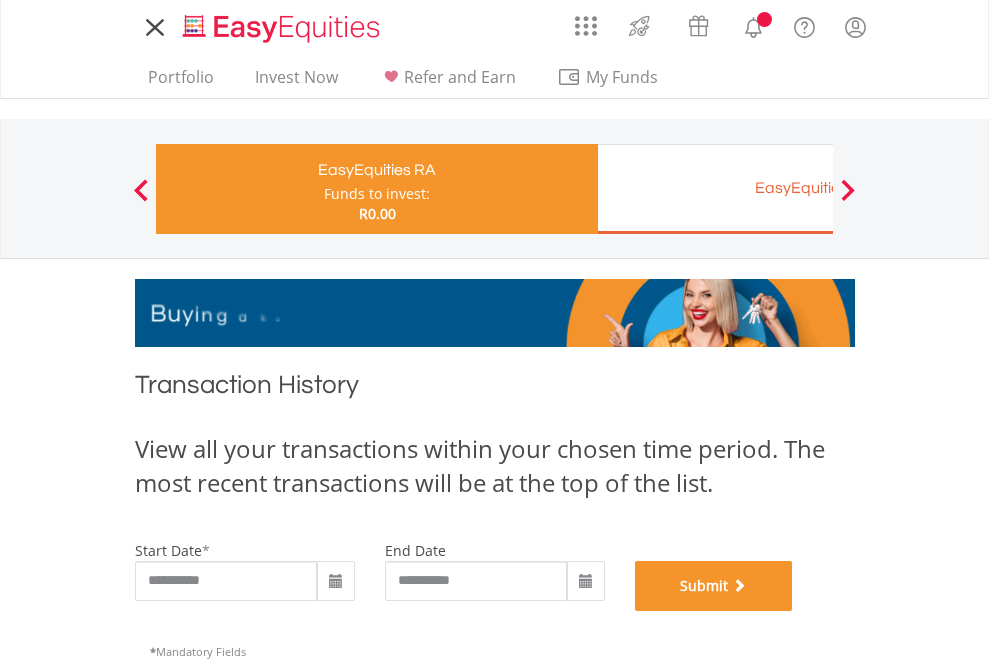 click on "Submit" at bounding box center [714, 586] 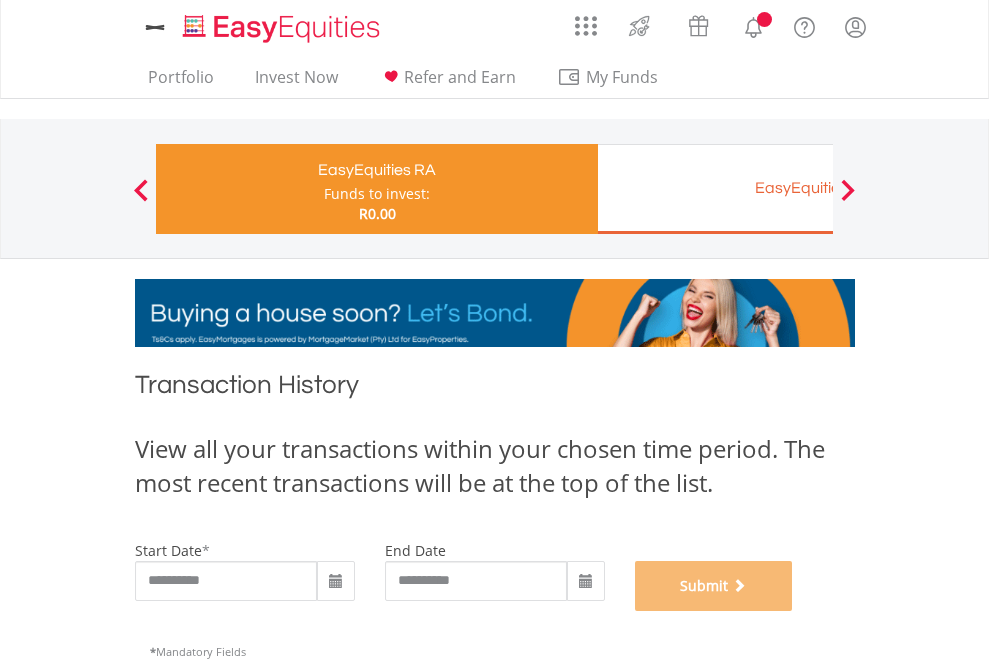 scroll, scrollTop: 811, scrollLeft: 0, axis: vertical 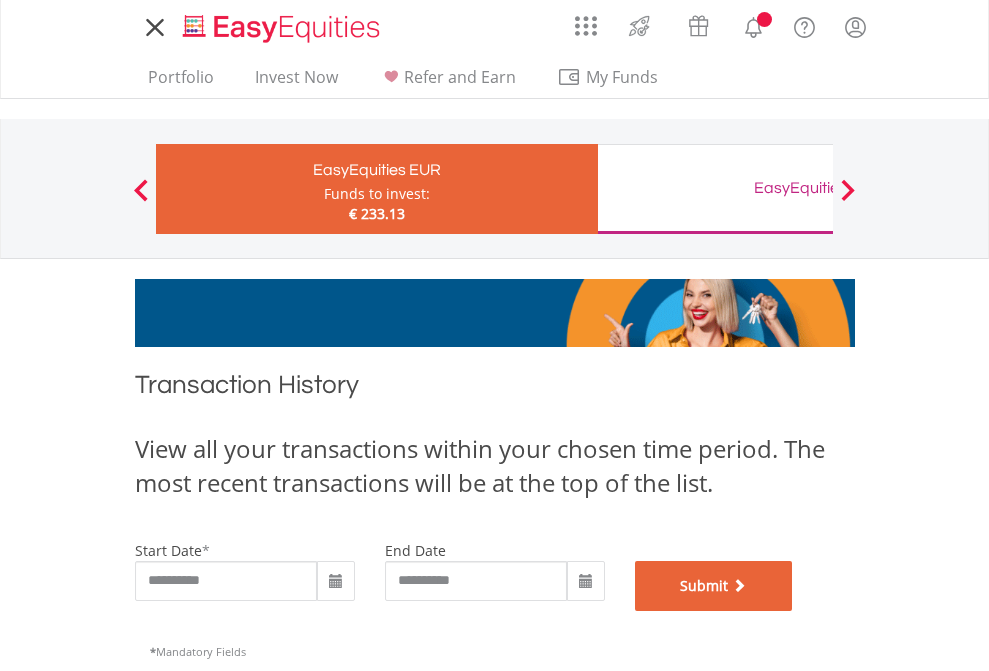 click on "Submit" at bounding box center [714, 586] 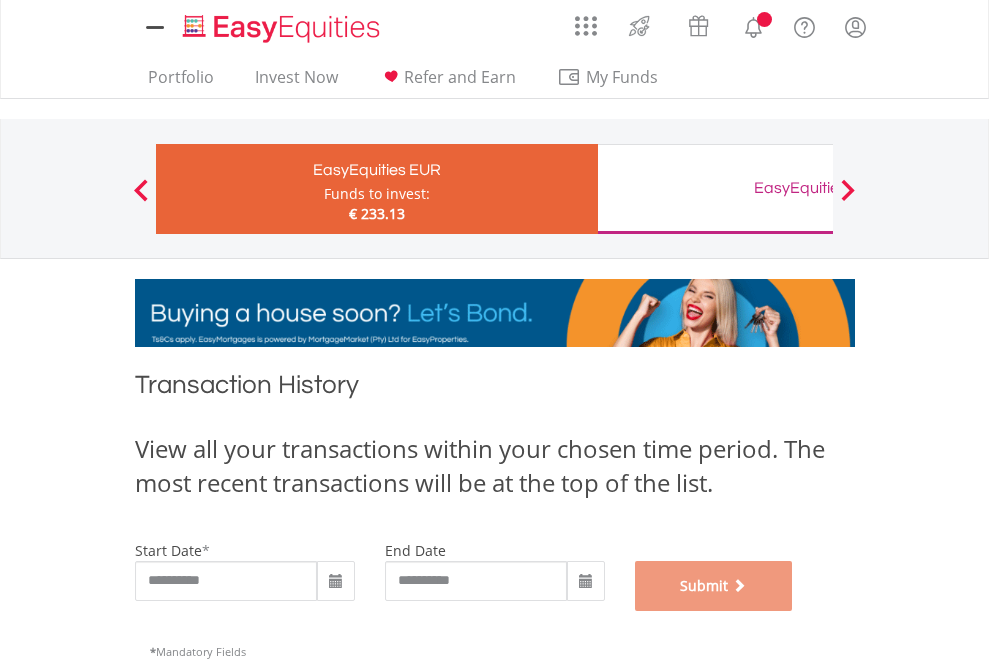 scroll, scrollTop: 811, scrollLeft: 0, axis: vertical 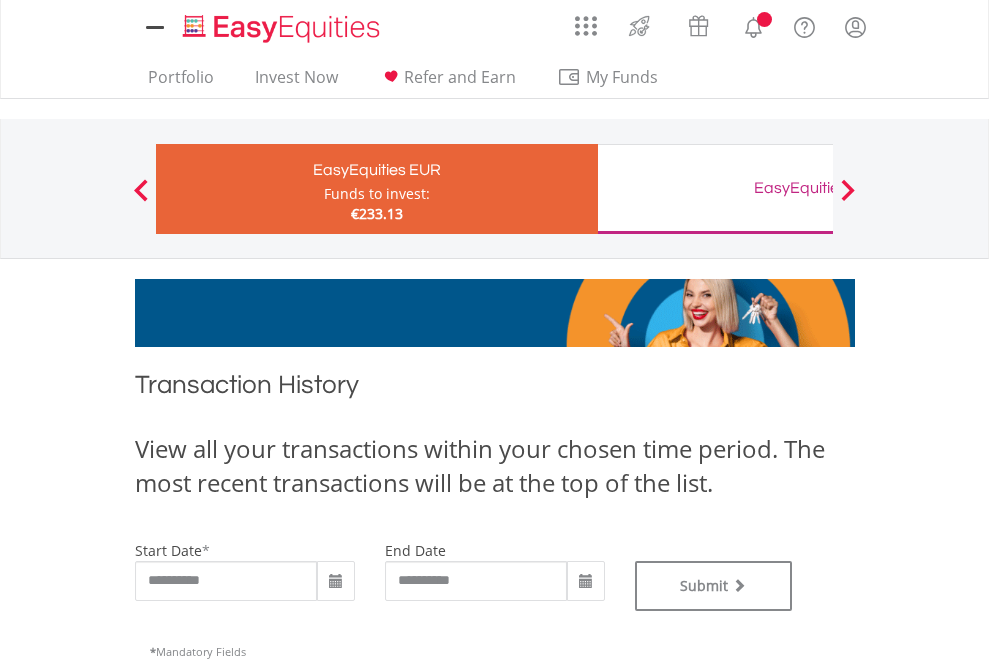 click on "EasyEquities GBP" at bounding box center (818, 188) 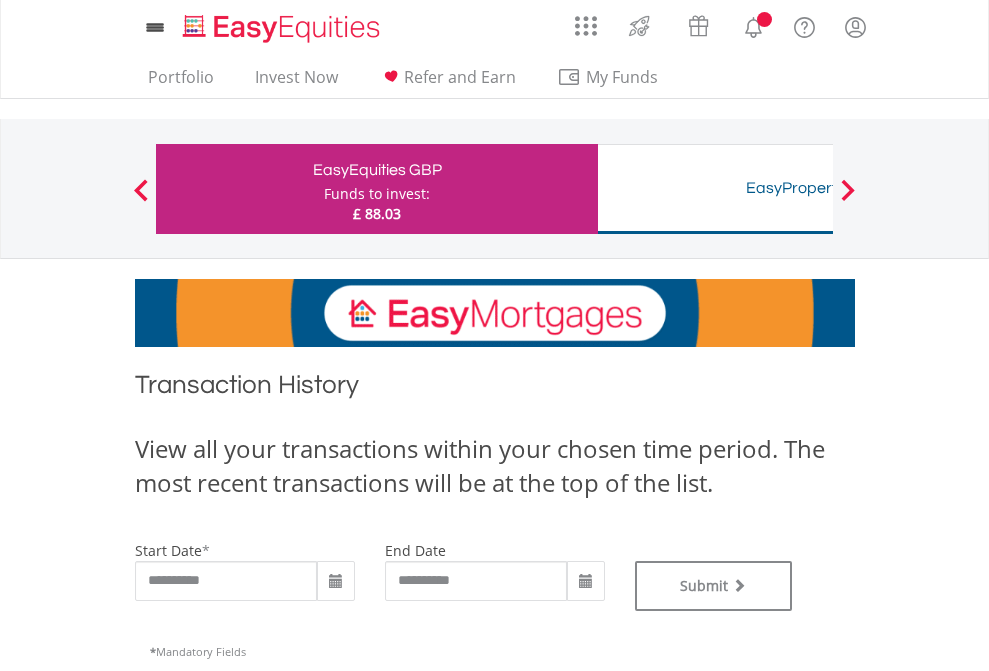 scroll, scrollTop: 0, scrollLeft: 0, axis: both 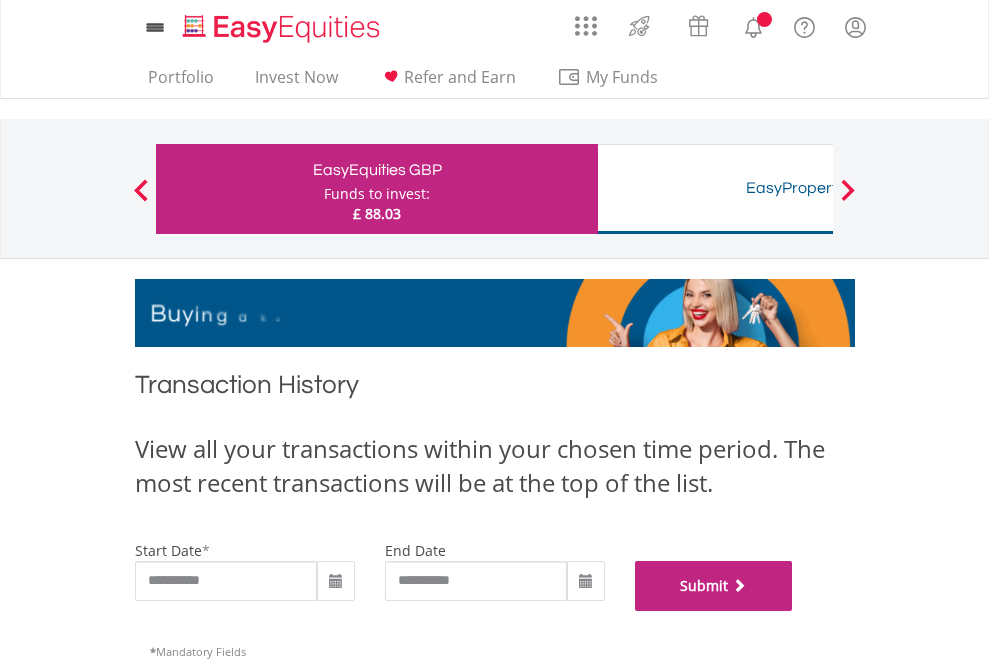 click on "Submit" at bounding box center [714, 586] 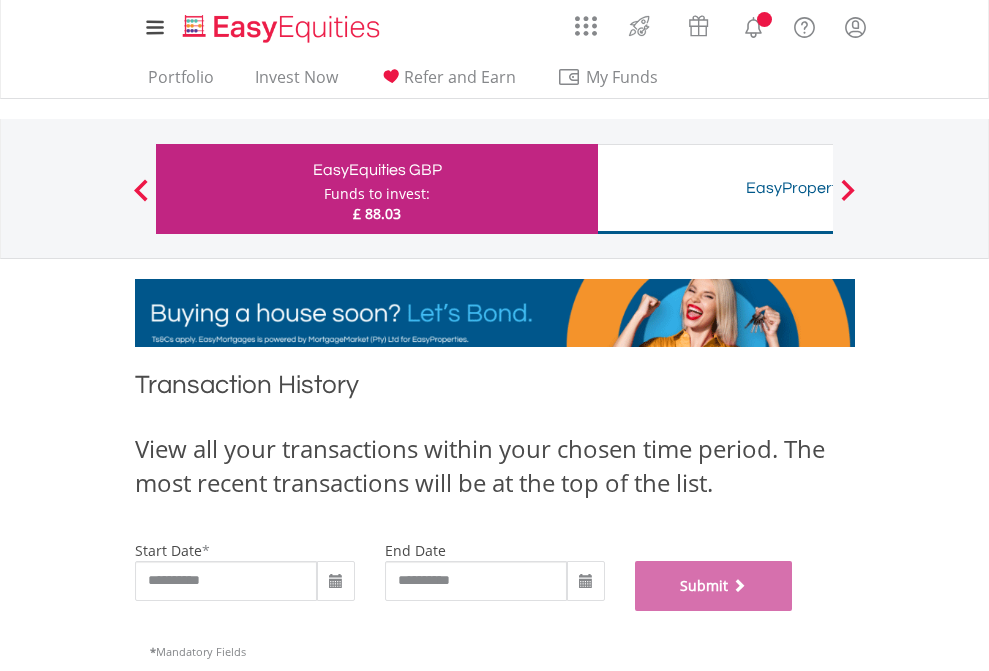 scroll, scrollTop: 811, scrollLeft: 0, axis: vertical 